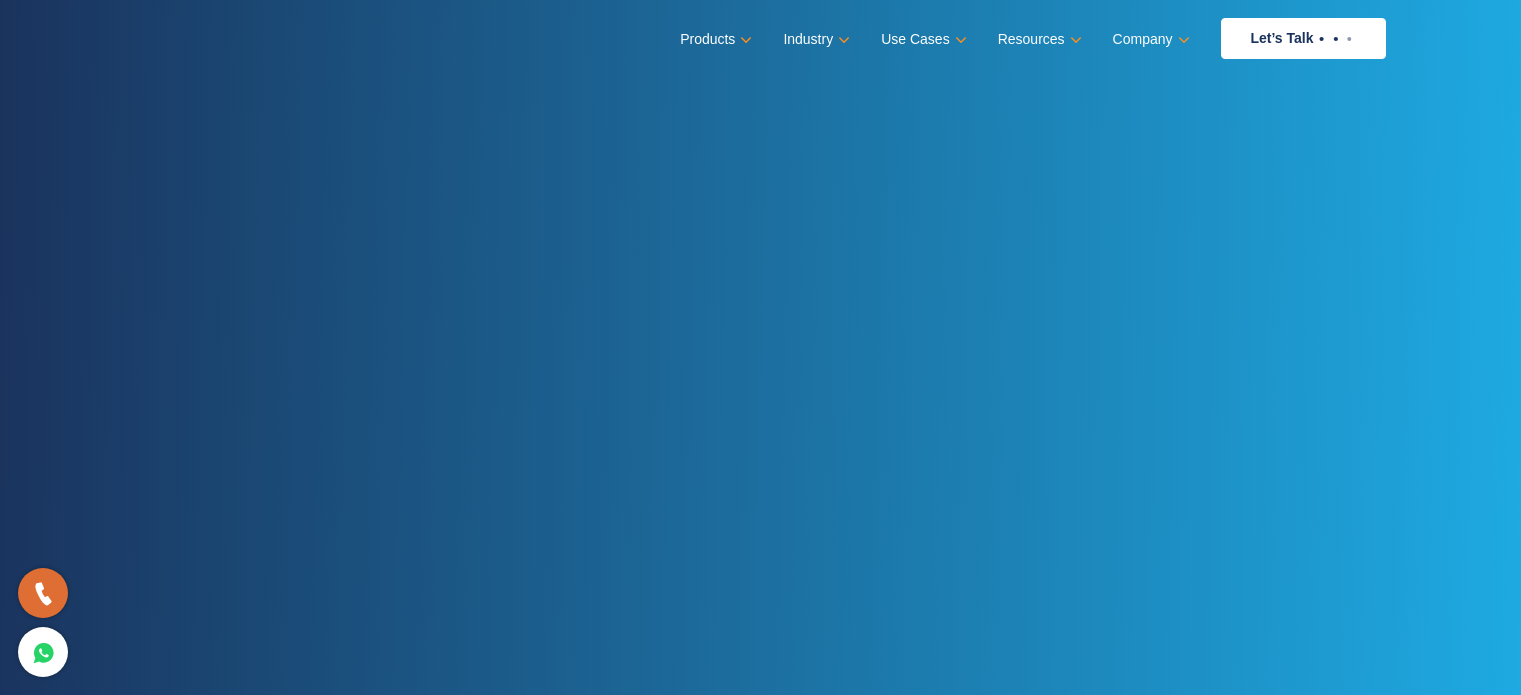 scroll, scrollTop: 0, scrollLeft: 0, axis: both 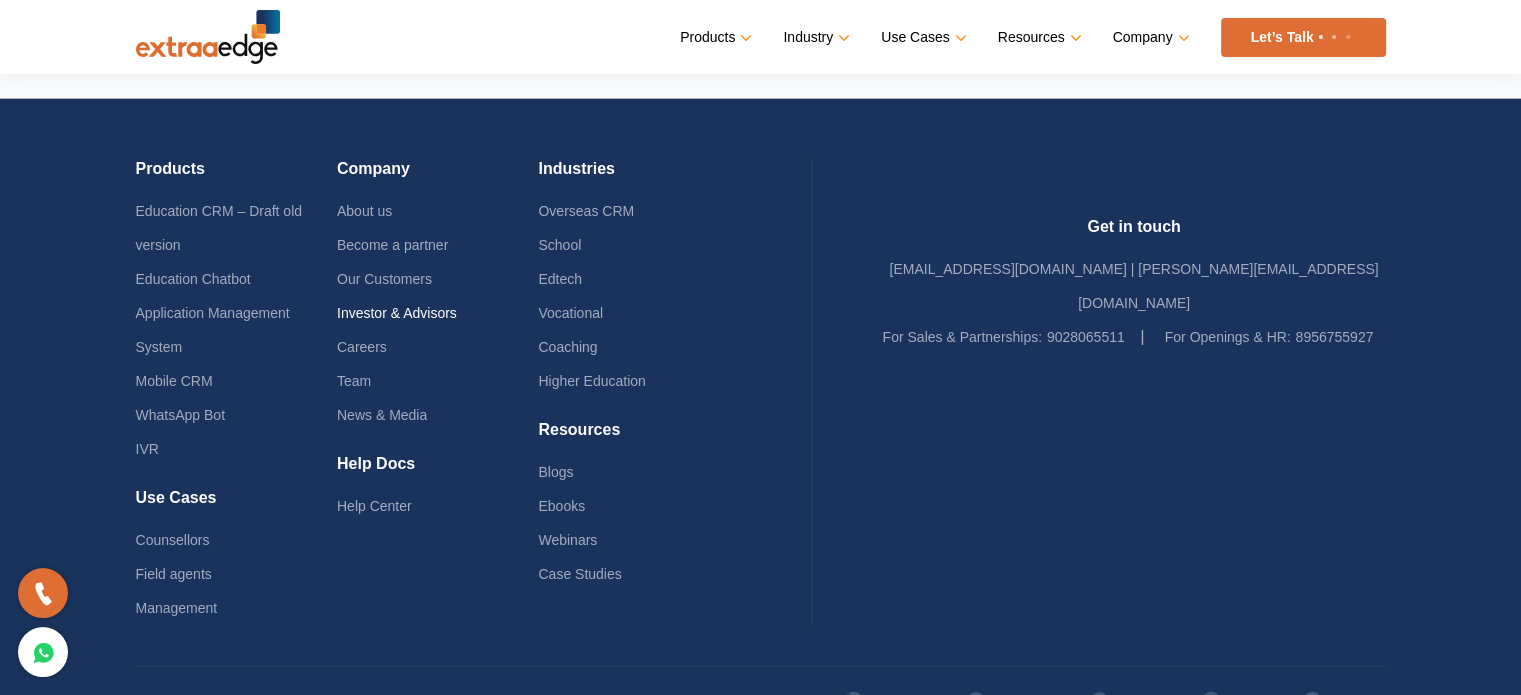 click on "Investor & Advisors" at bounding box center [397, 313] 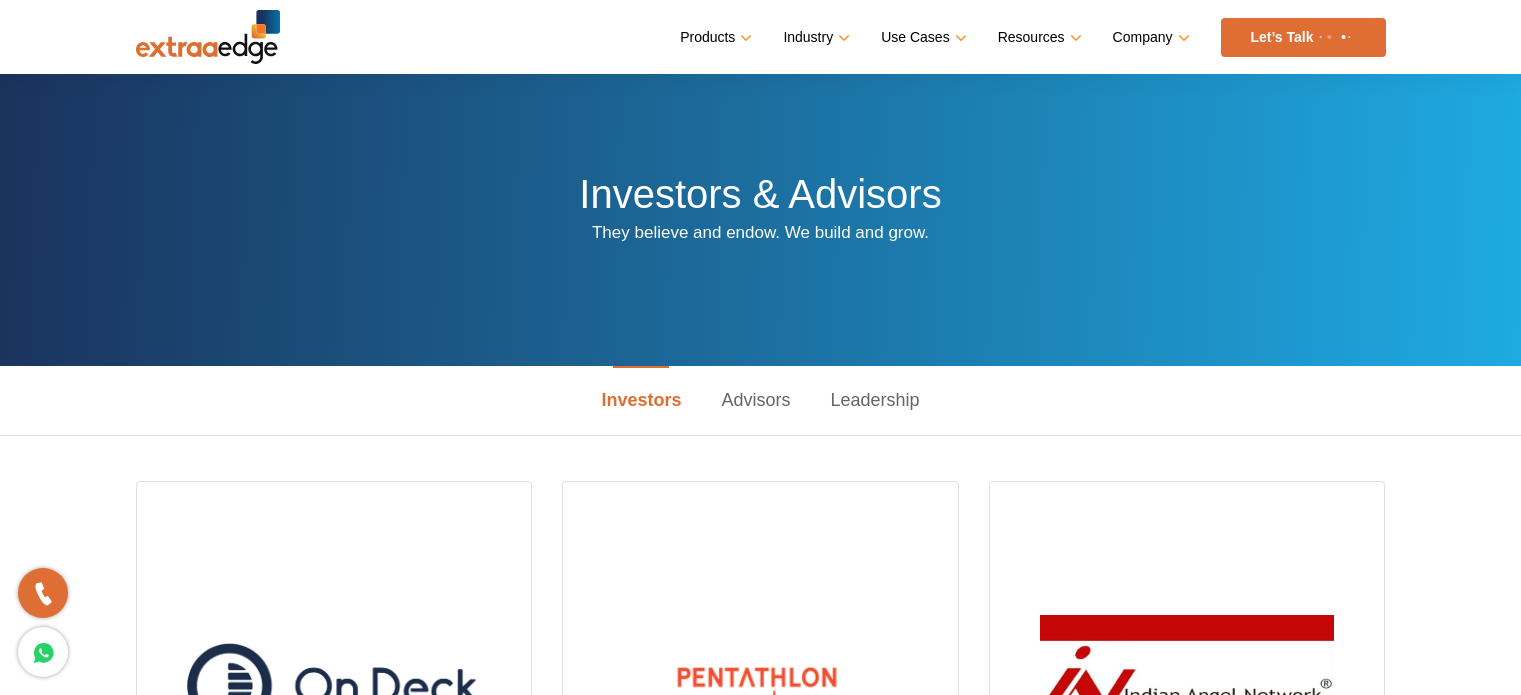 scroll, scrollTop: 200, scrollLeft: 0, axis: vertical 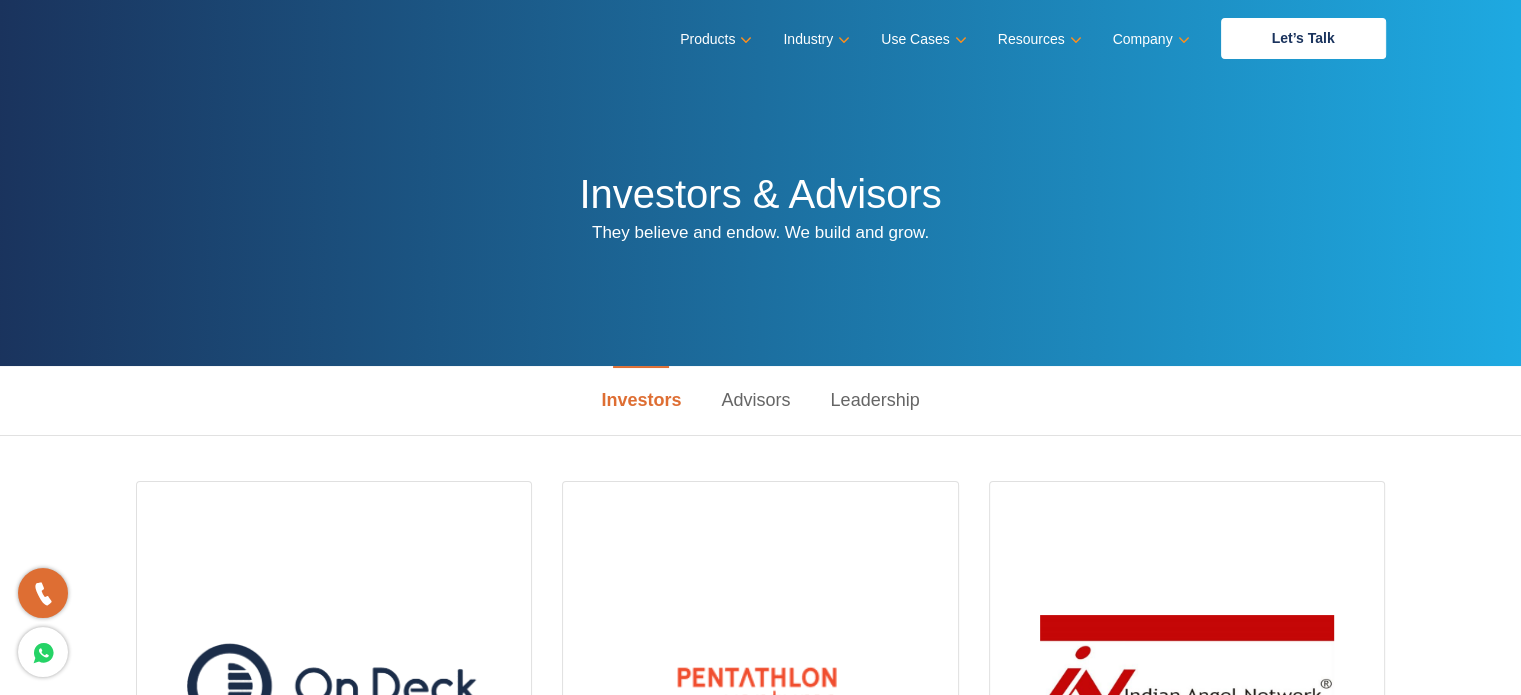 click on "Leadership" at bounding box center [875, 400] 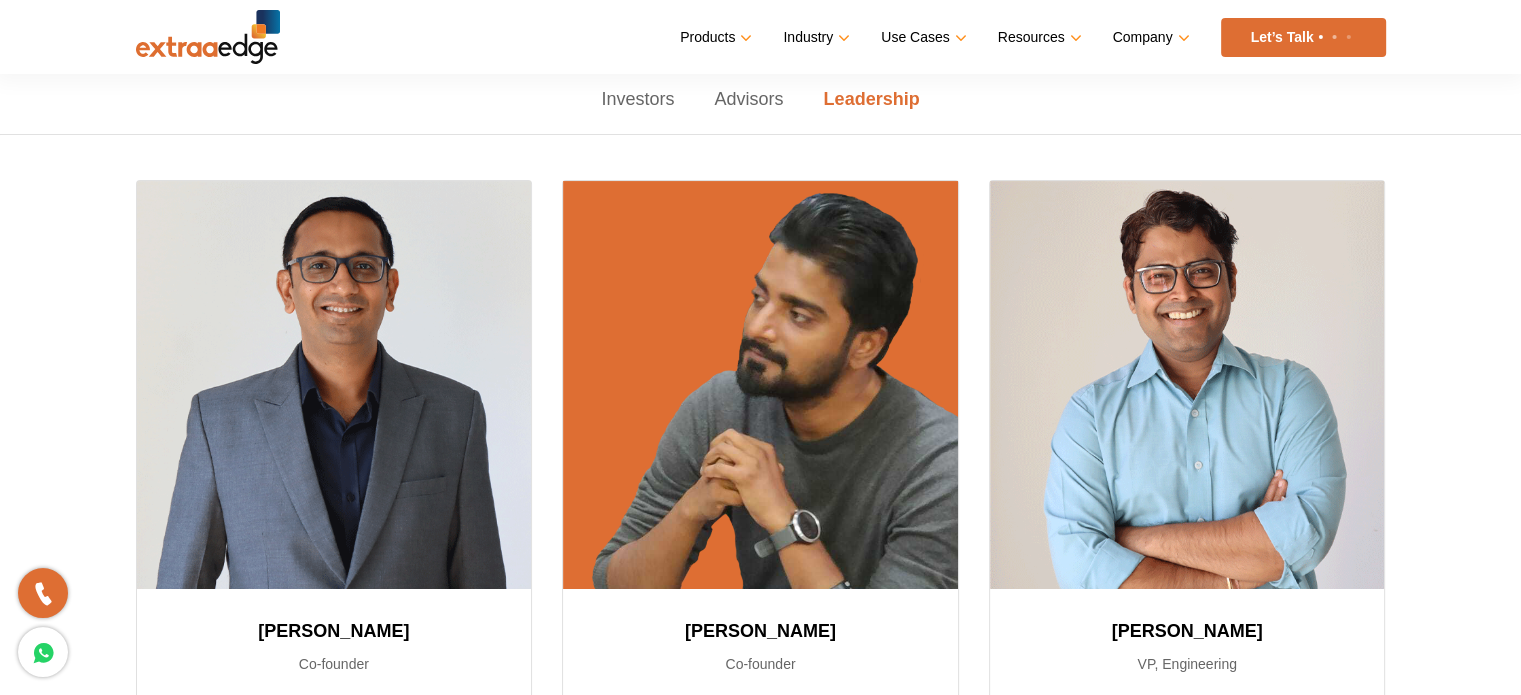 scroll, scrollTop: 300, scrollLeft: 0, axis: vertical 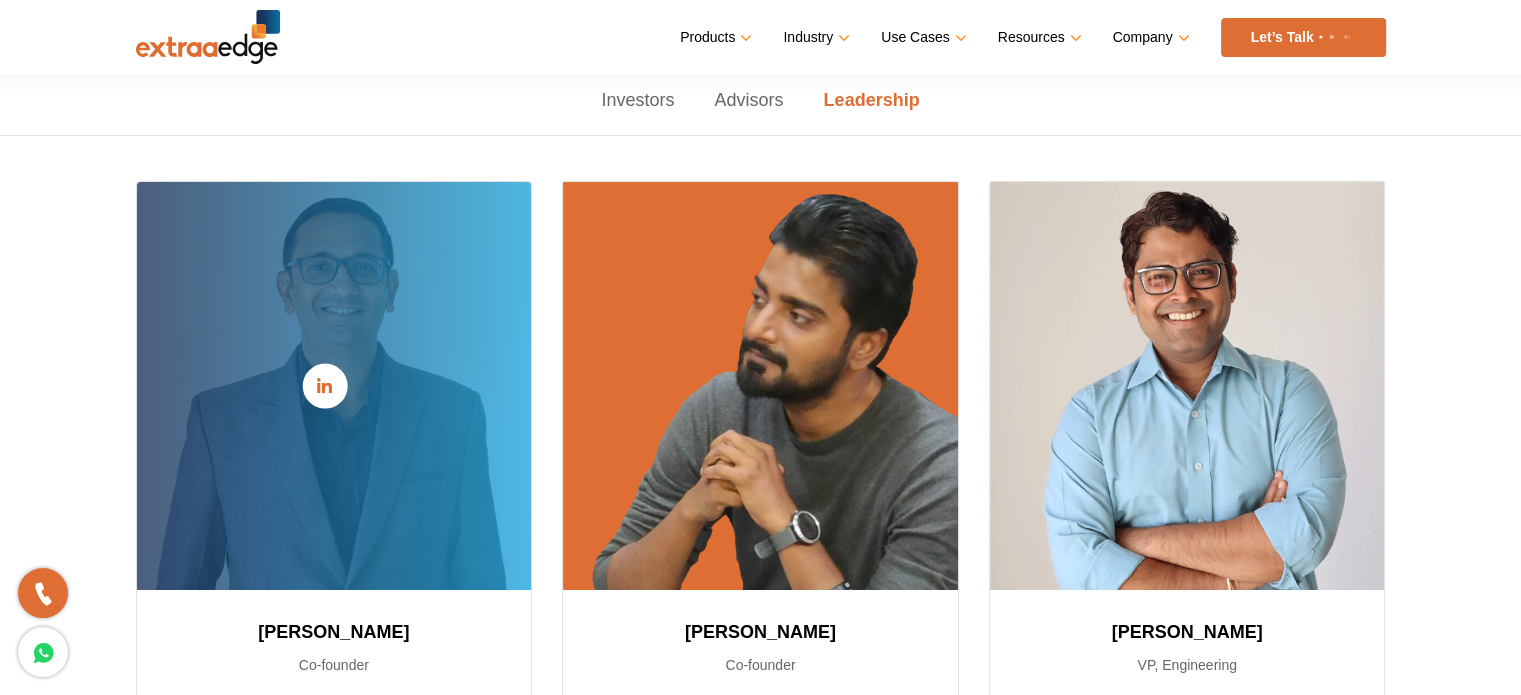click at bounding box center [334, 386] 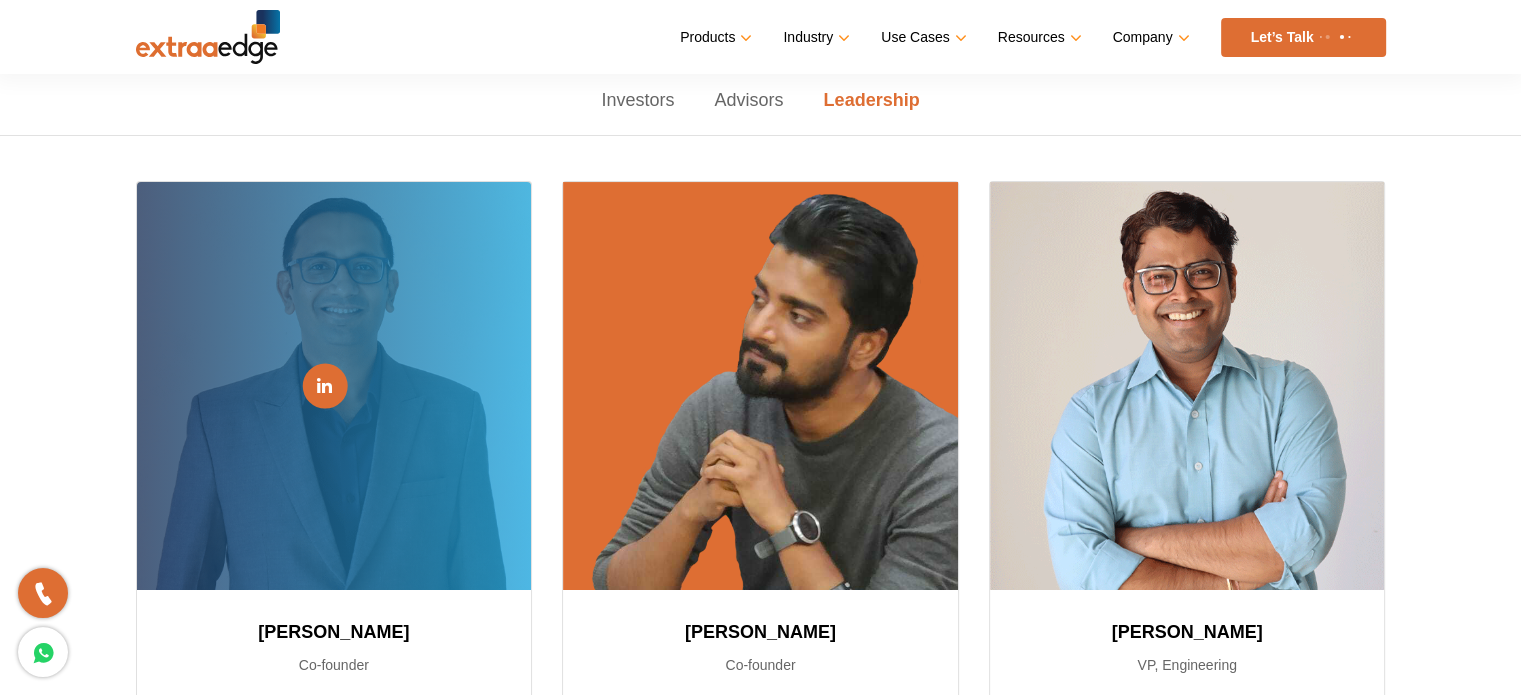 click at bounding box center [324, 386] 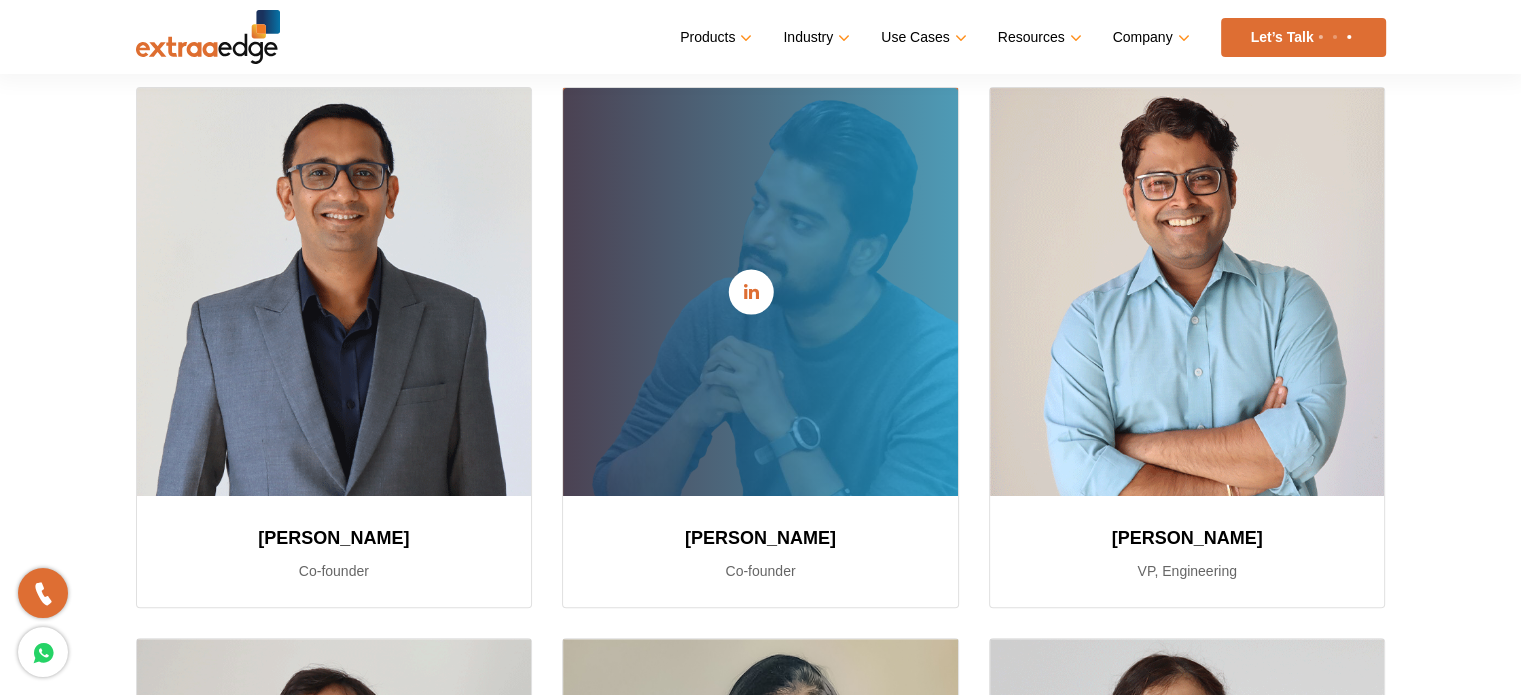scroll, scrollTop: 500, scrollLeft: 0, axis: vertical 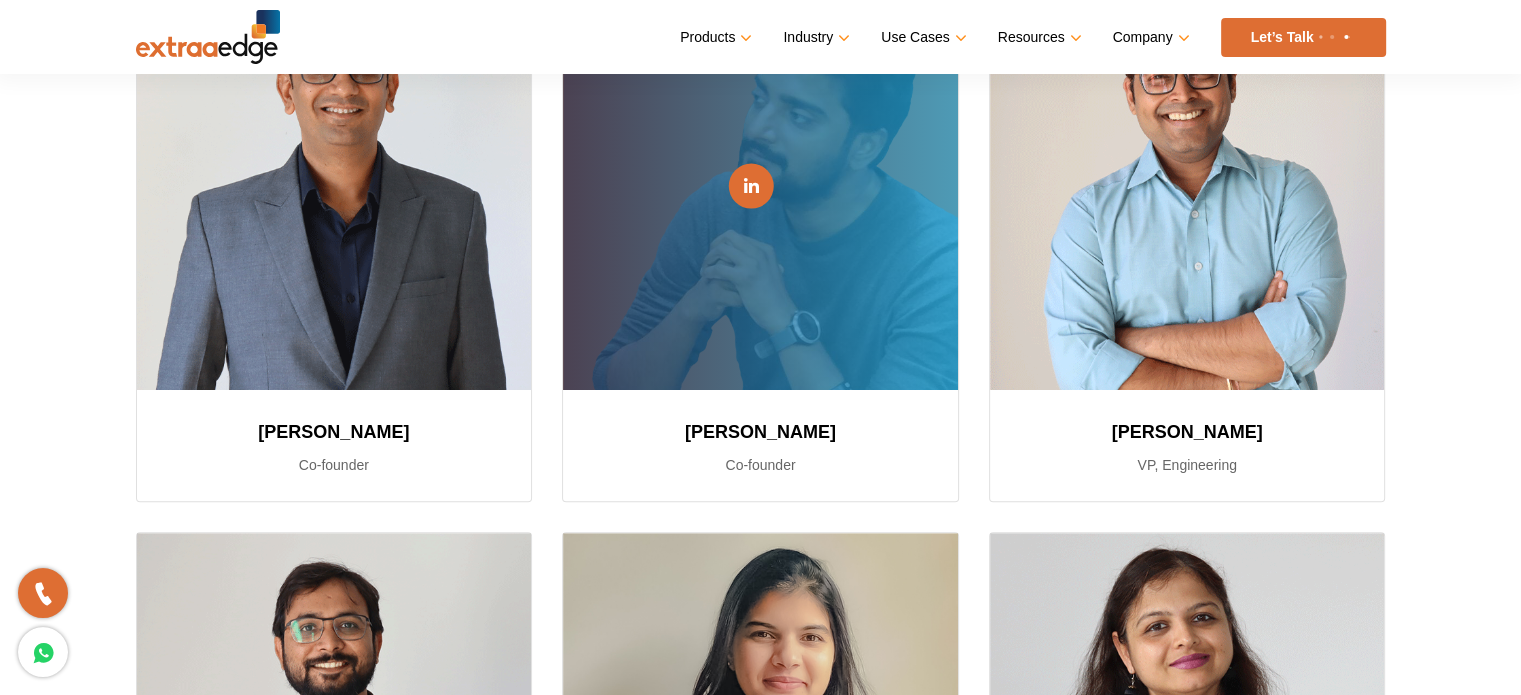 click at bounding box center (751, 186) 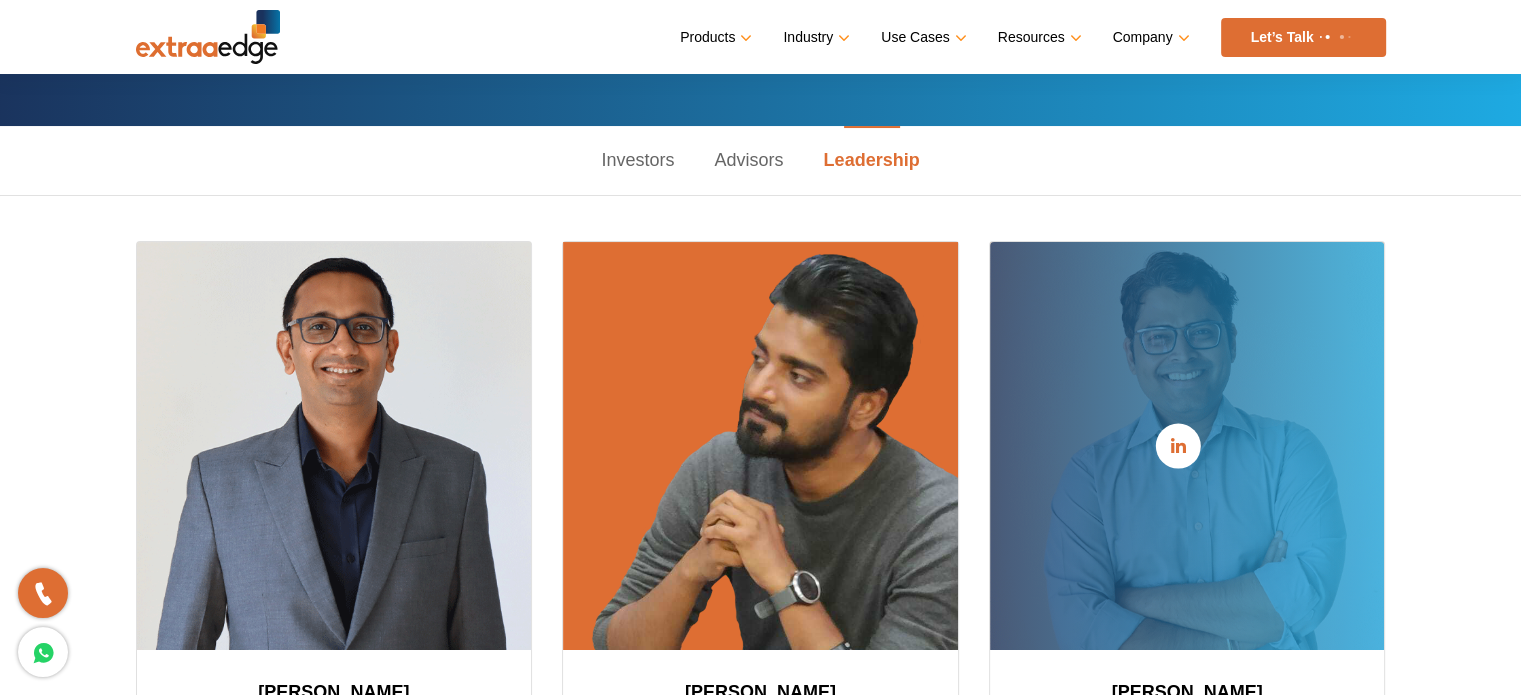 scroll, scrollTop: 0, scrollLeft: 0, axis: both 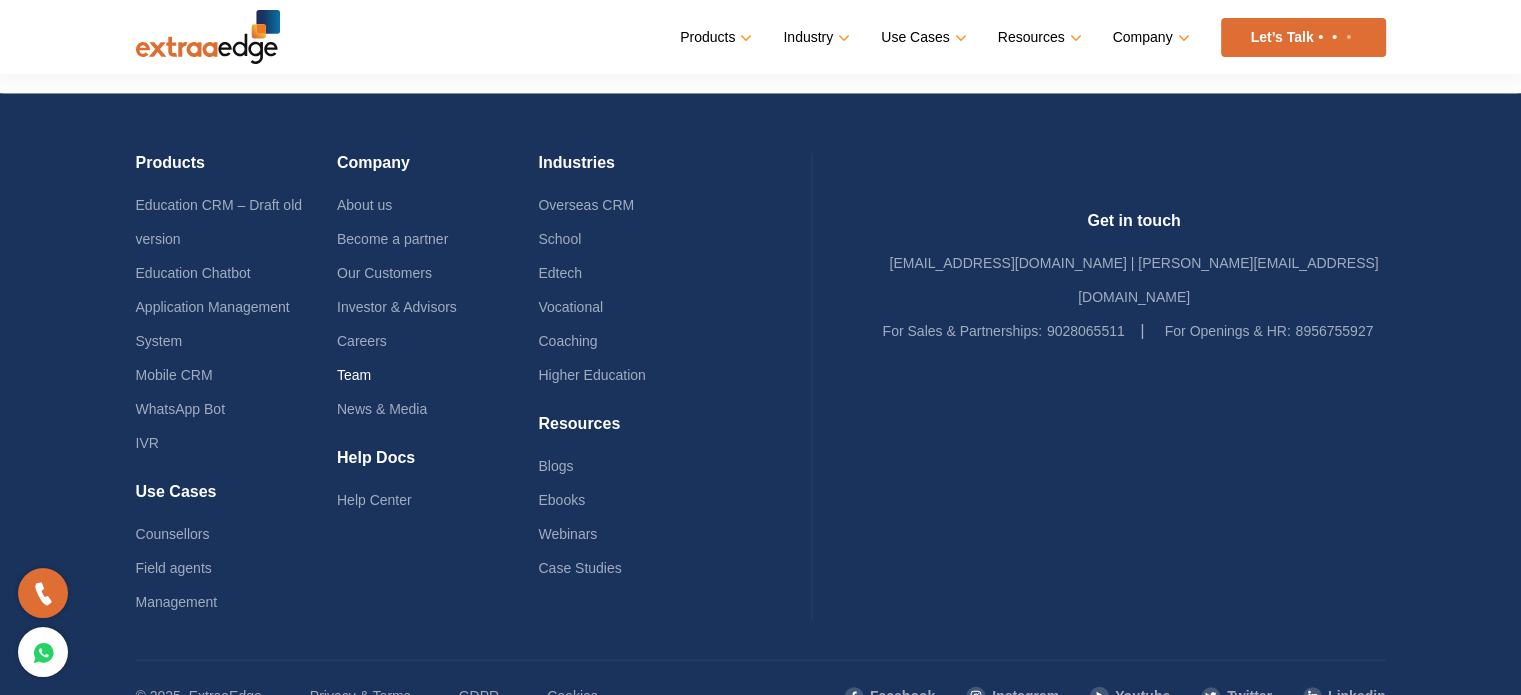 click on "Team" at bounding box center [354, 375] 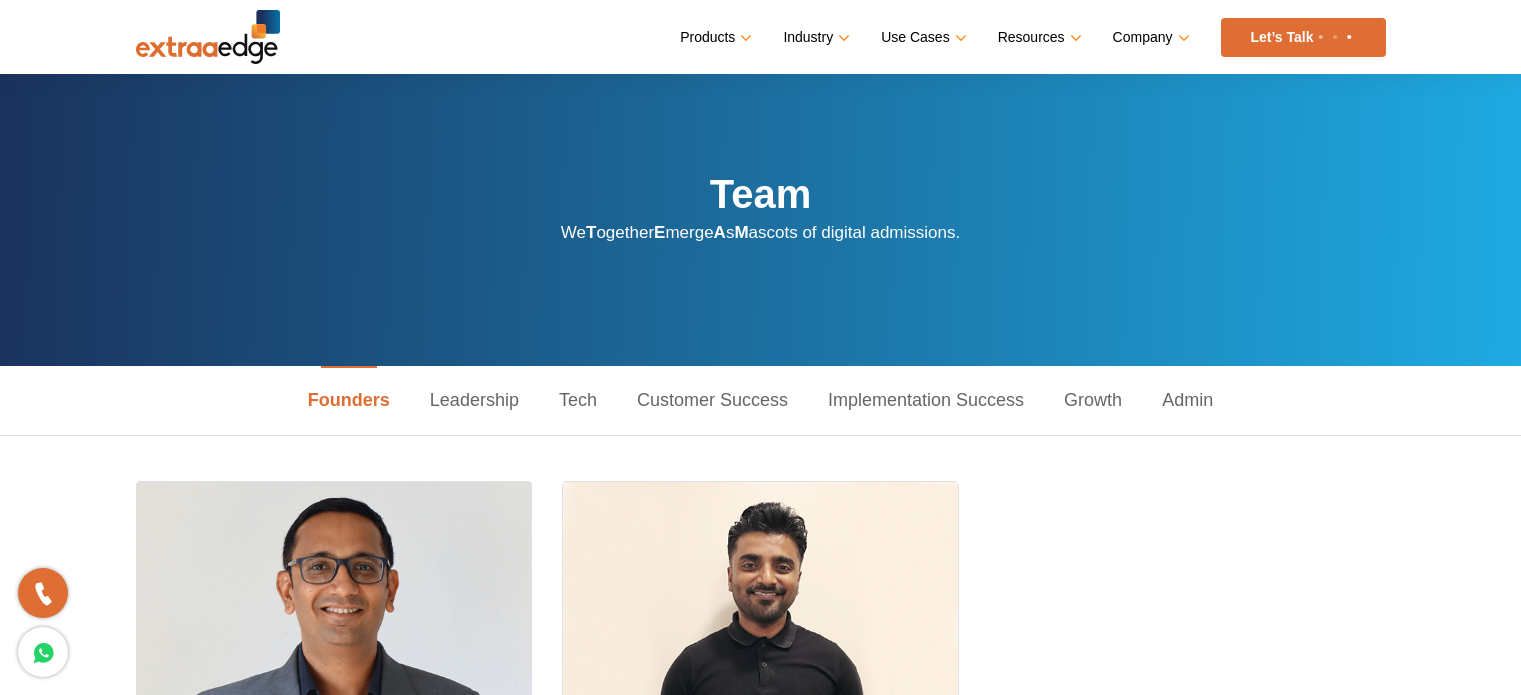scroll, scrollTop: 200, scrollLeft: 0, axis: vertical 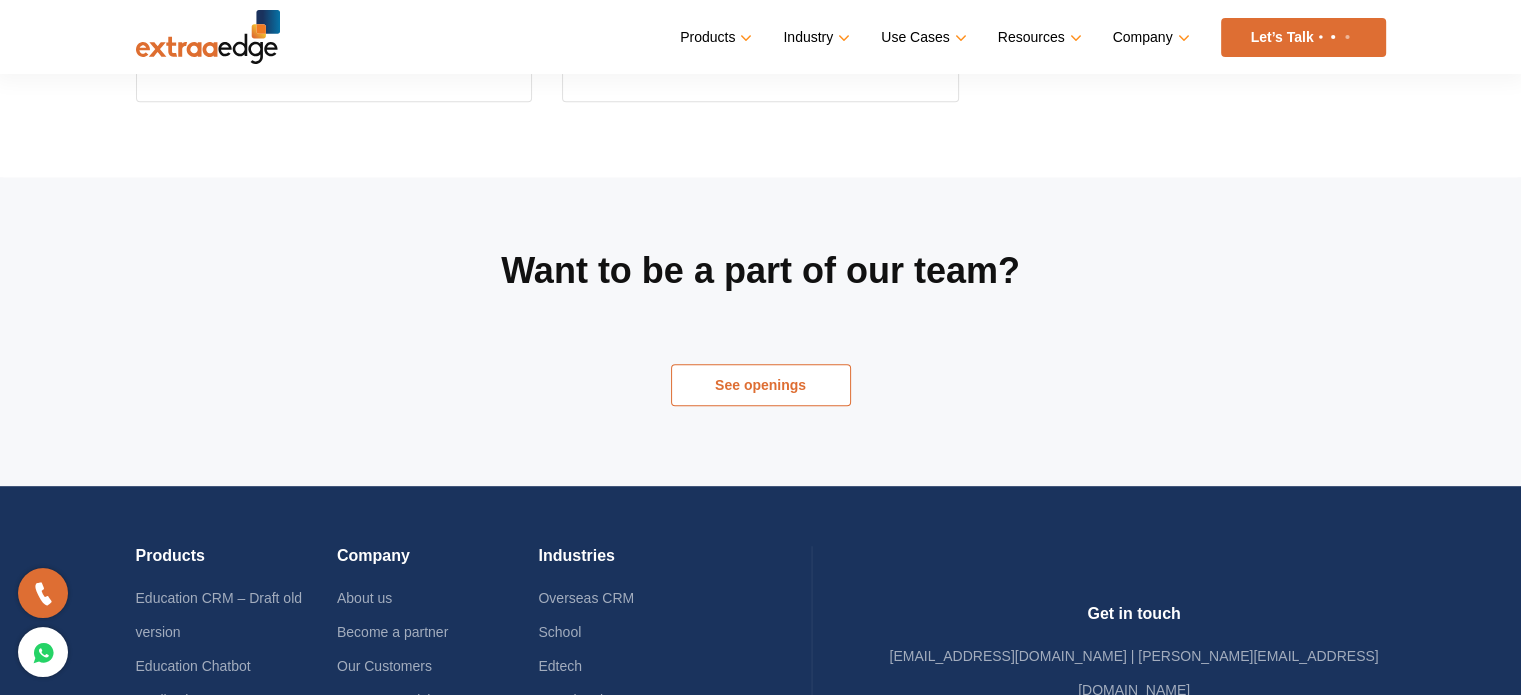click on "See openings" at bounding box center (761, 385) 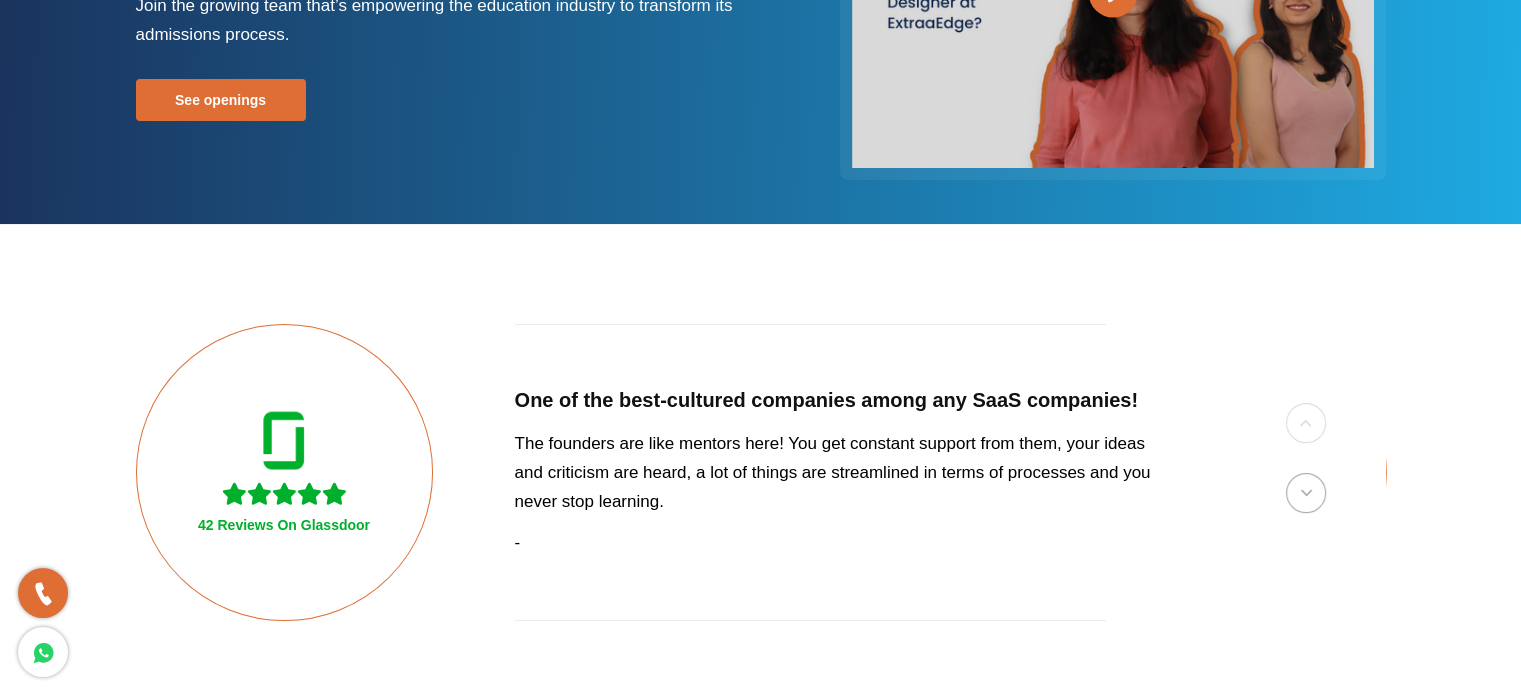 scroll, scrollTop: 400, scrollLeft: 0, axis: vertical 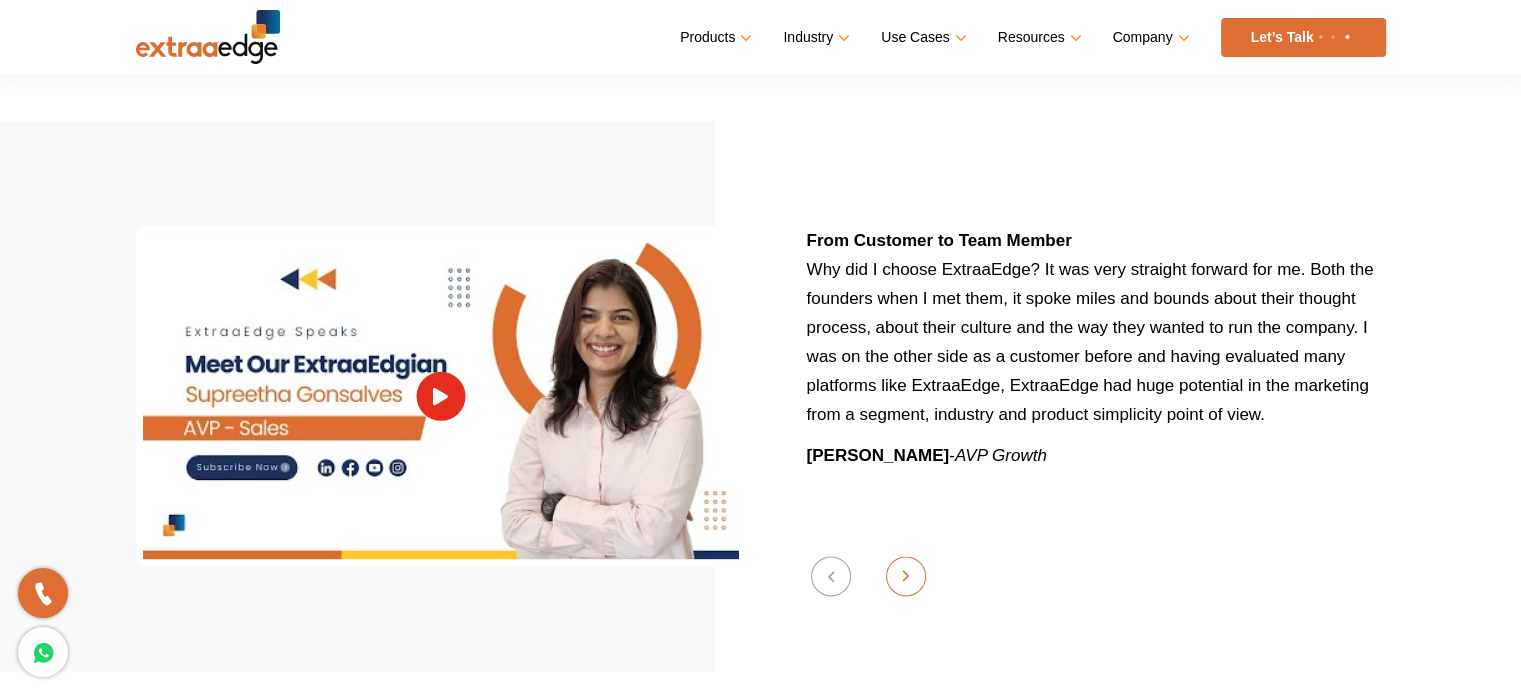 click on "Next" at bounding box center (906, 576) 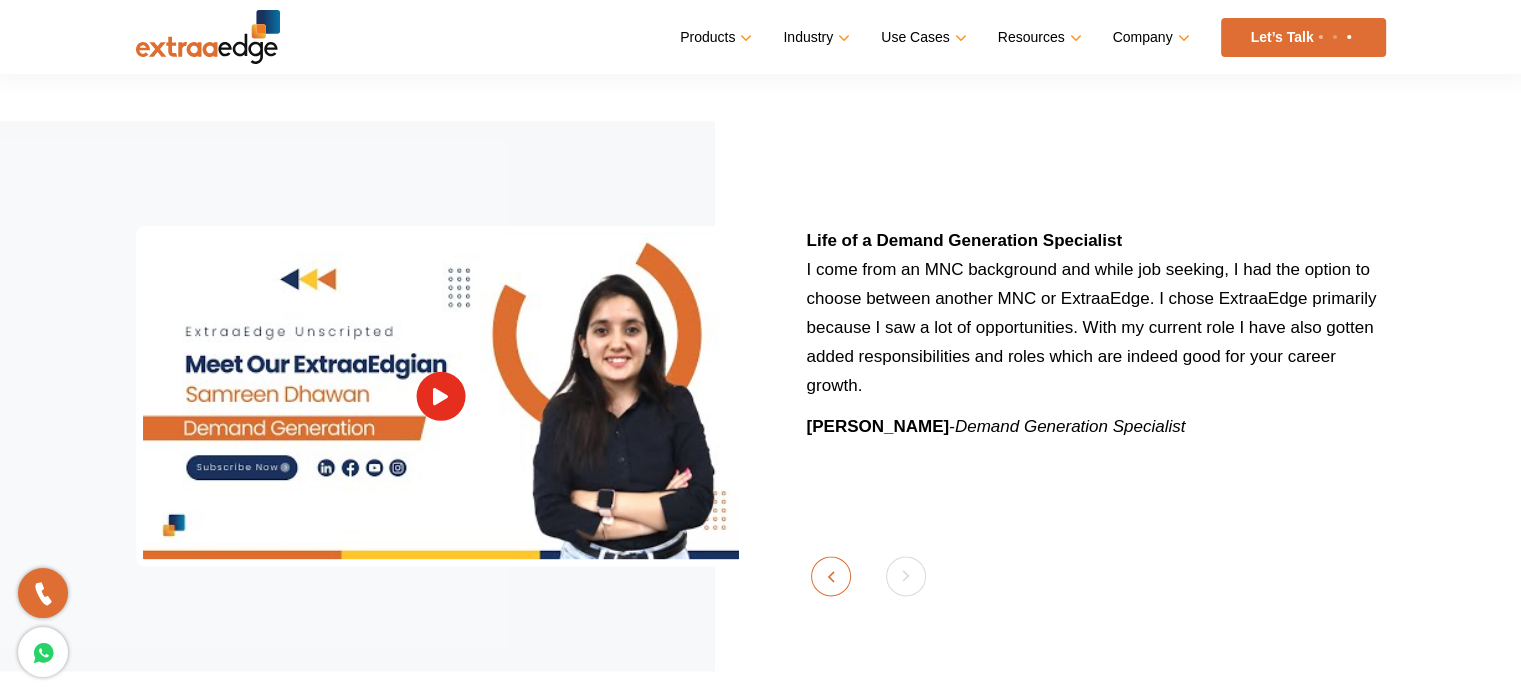 click on "Previous" at bounding box center [831, 576] 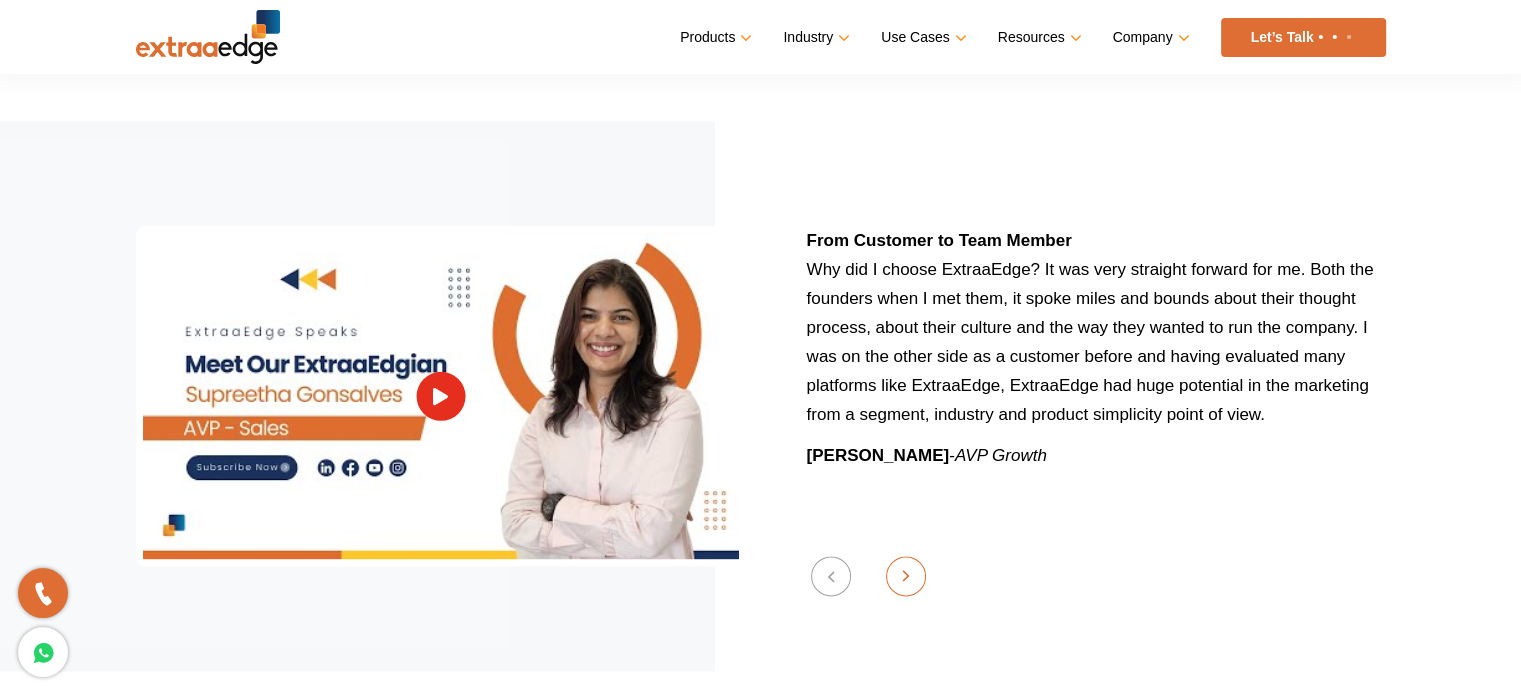 click on "Next" at bounding box center (906, 576) 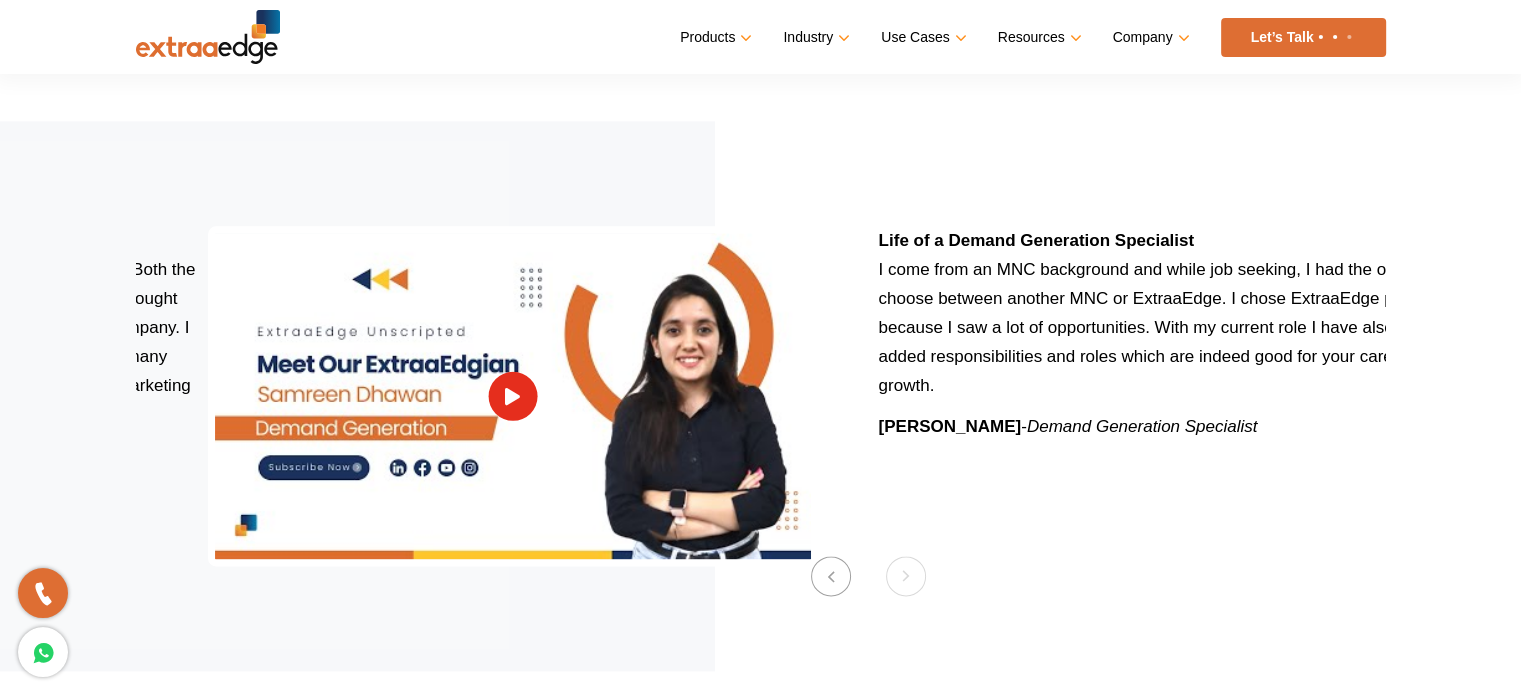 drag, startPoint x: 827, startPoint y: 401, endPoint x: 876, endPoint y: 399, distance: 49.0408 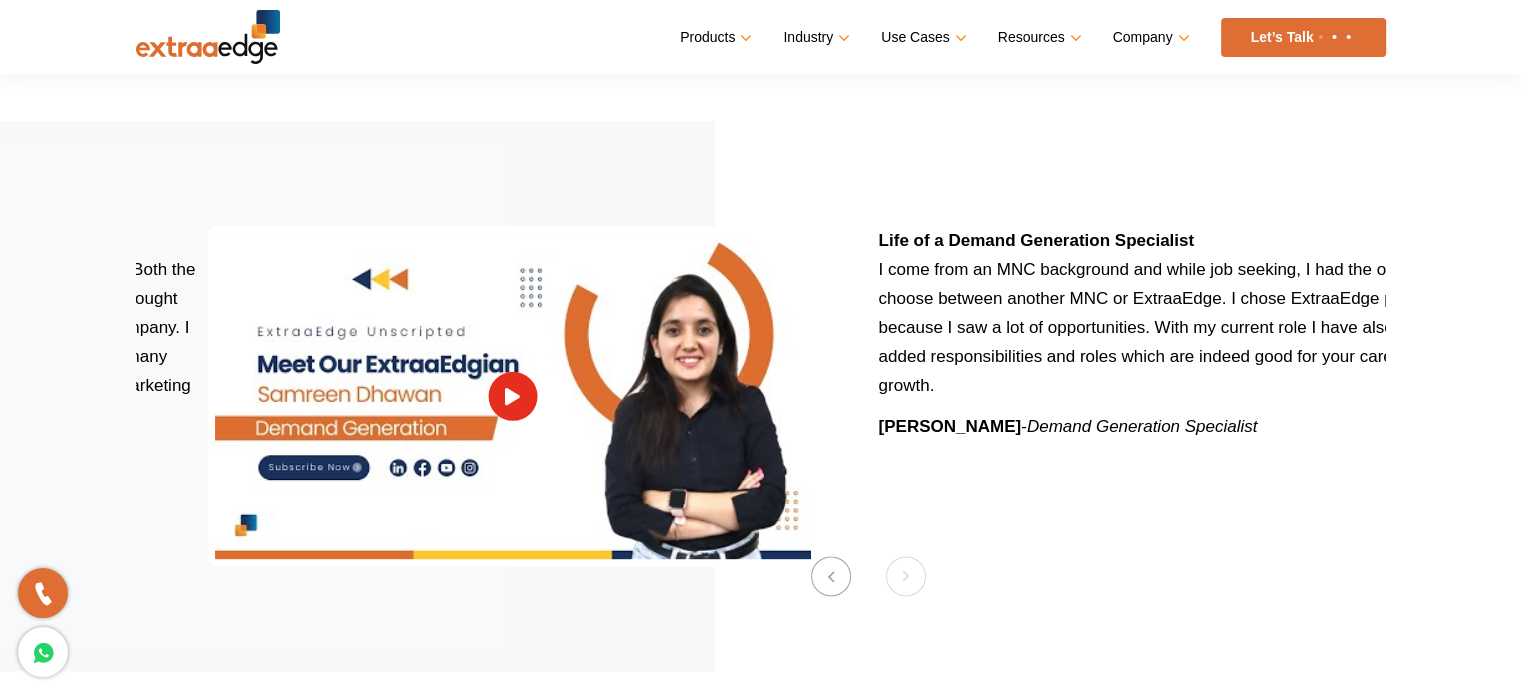 click on "Life of a Demand Generation Specialist
I come from an MNC background and while job seeking, I had the option to choose between another MNC or ExtraaEdge. I chose ExtraaEdge primarily because I saw a lot of opportunities. With my current role I have also gotten added responsibilities and roles which are indeed good for your career growth.
Samreen Dhawan  -  Demand Generation  Specialist" at bounding box center (1153, 396) 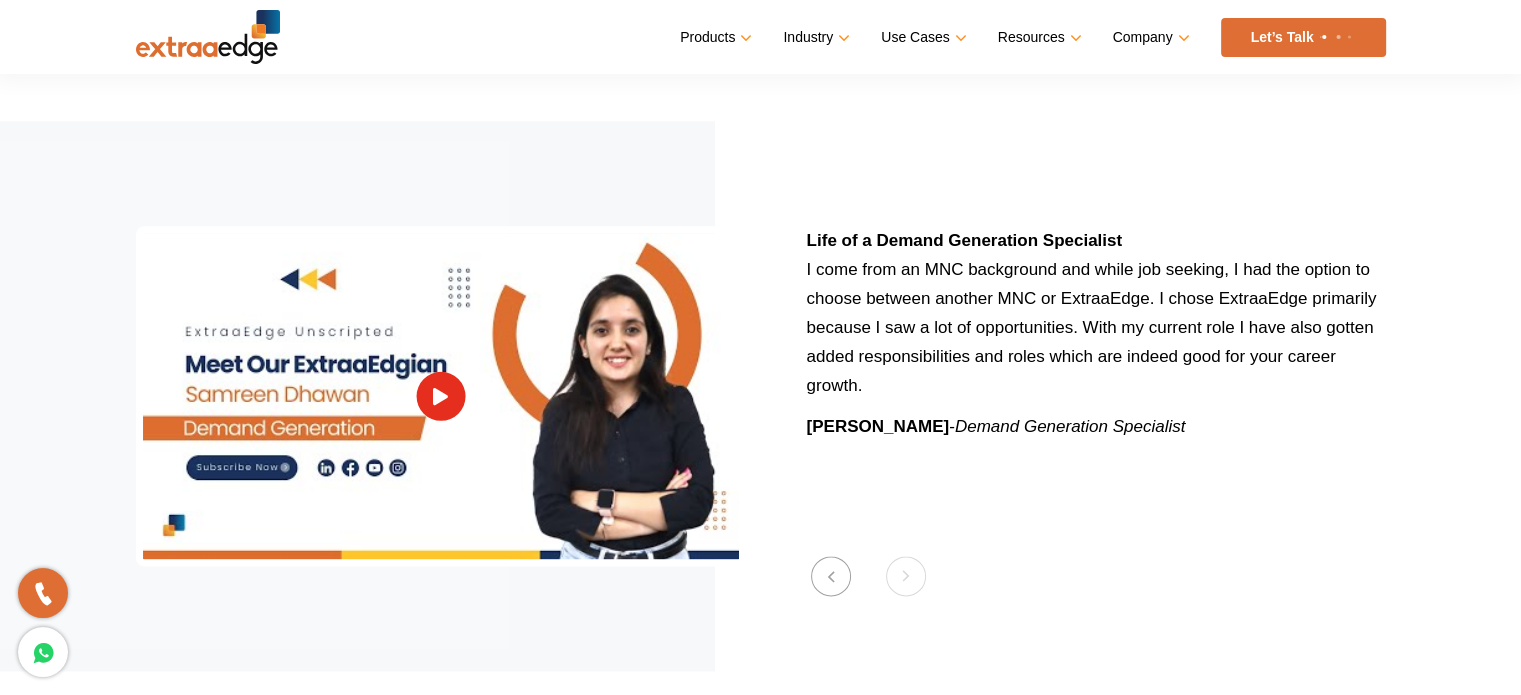 click on "Samreen Dhawan" at bounding box center [878, 426] 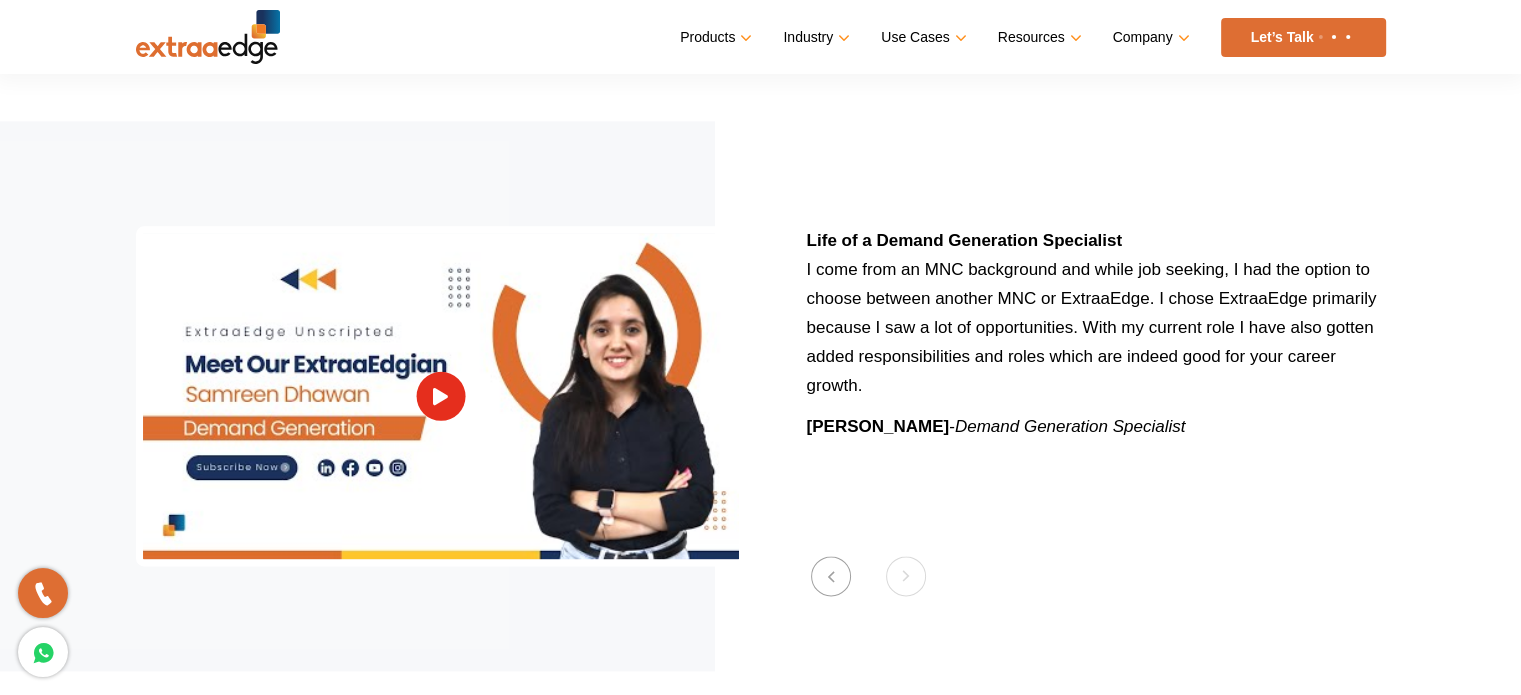 click on "Samreen Dhawan" at bounding box center [878, 426] 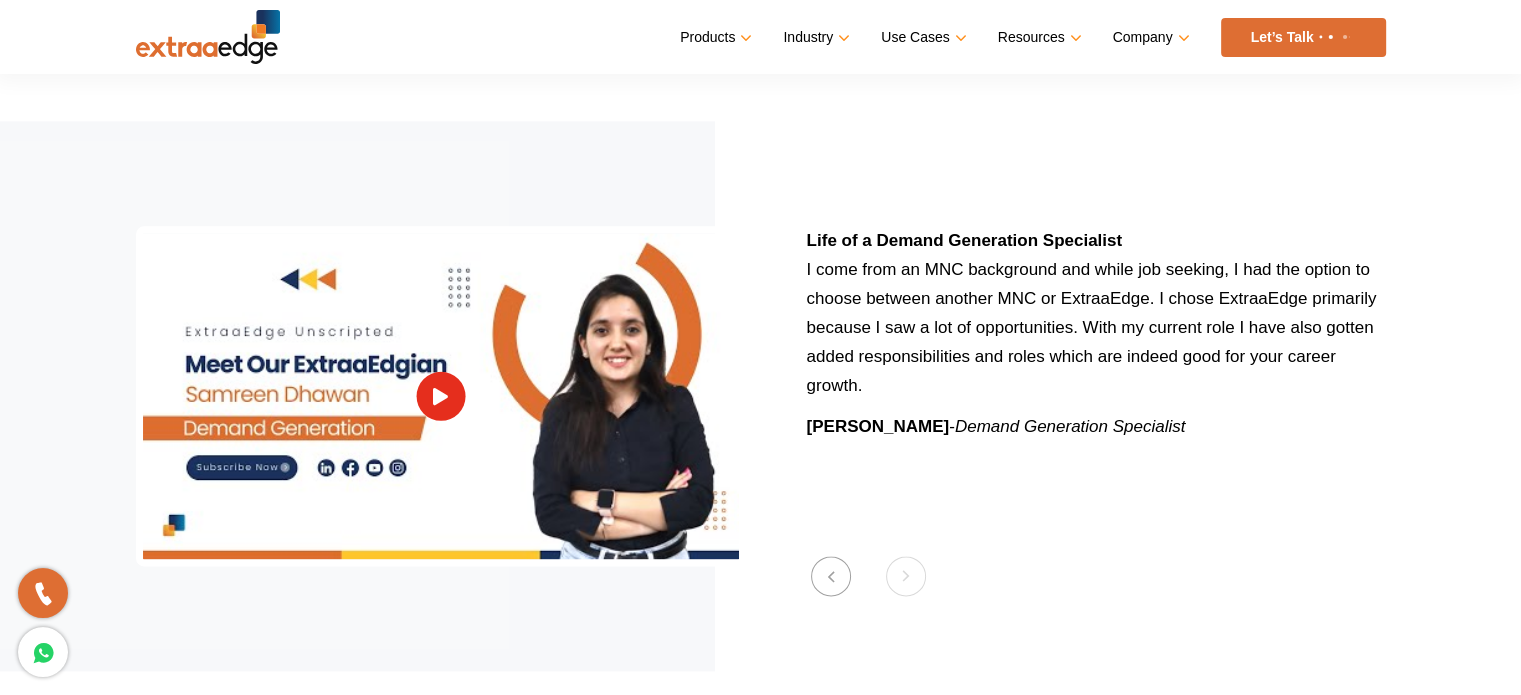 click on "Samreen Dhawan" at bounding box center [878, 426] 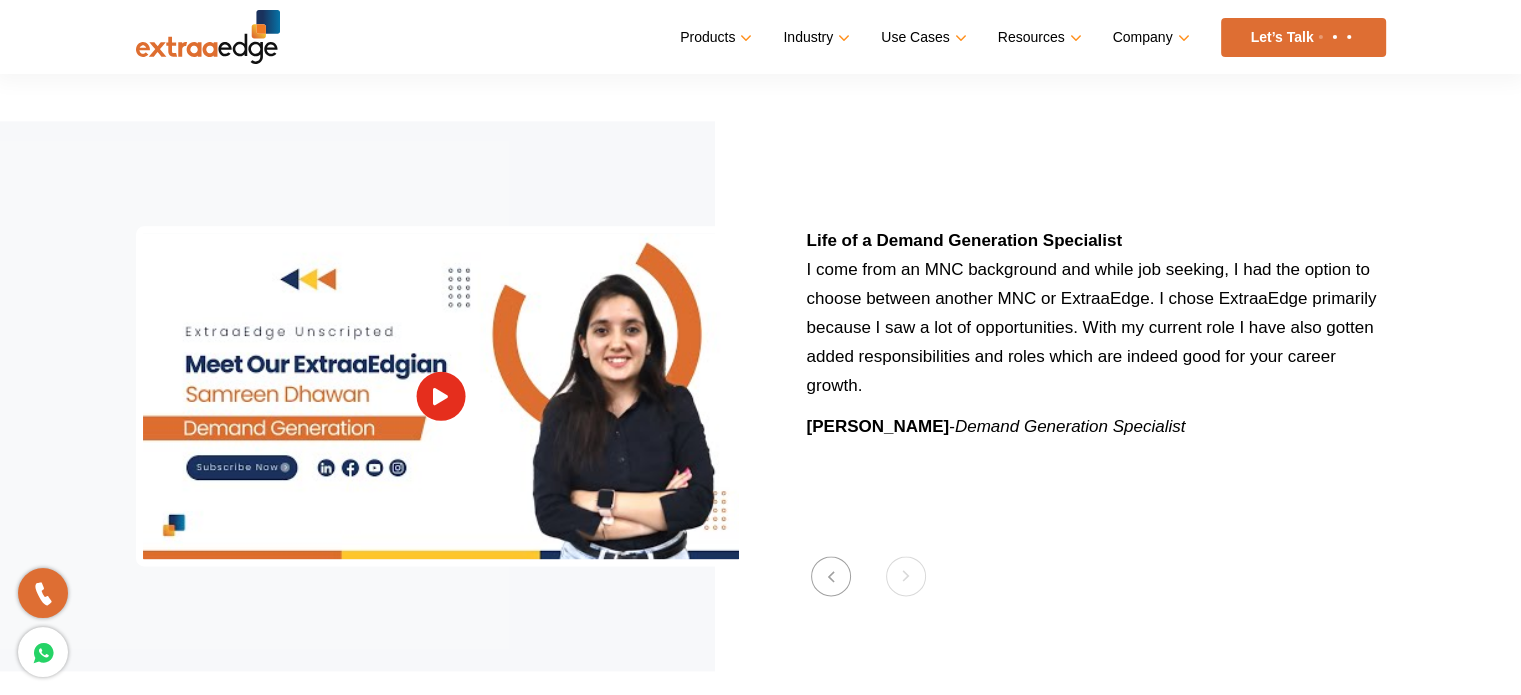 click on "Samreen Dhawan" at bounding box center [878, 426] 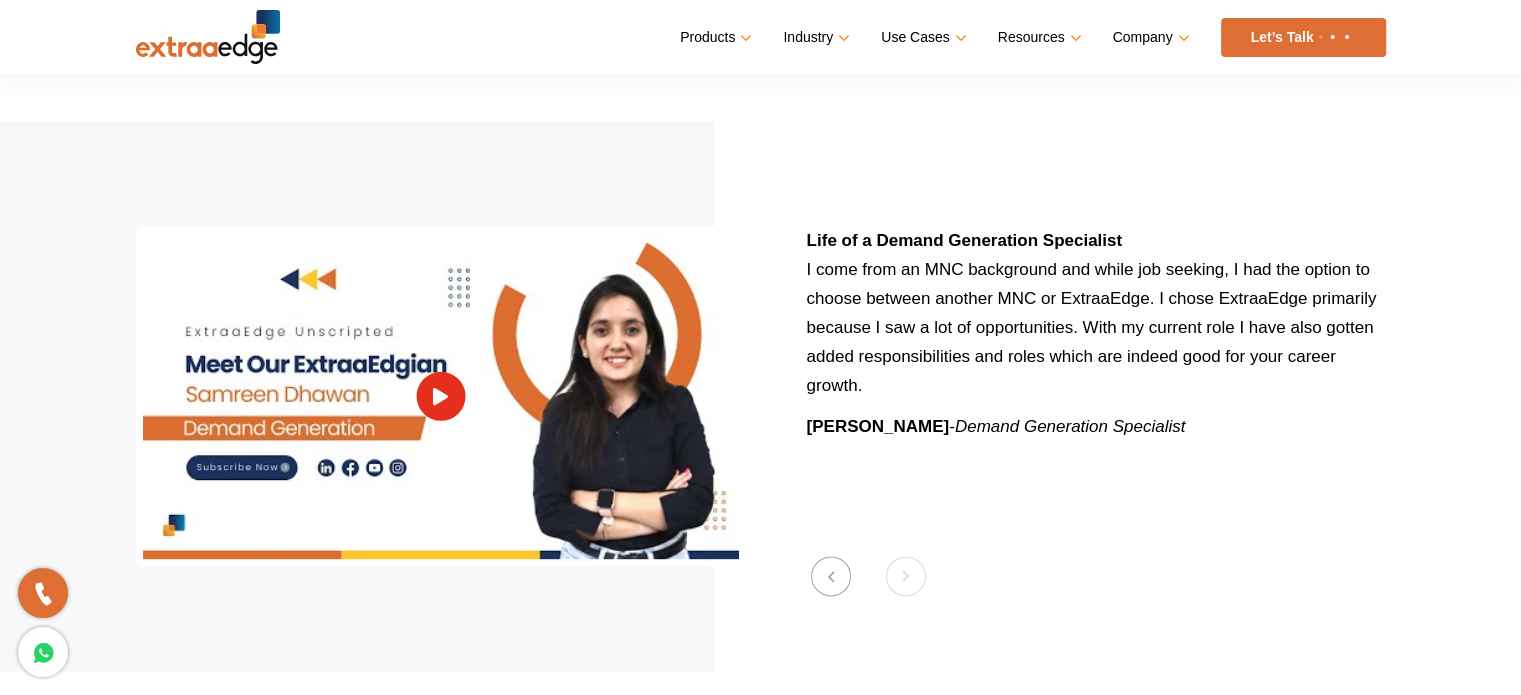 click on "Samreen Dhawan" at bounding box center (878, 426) 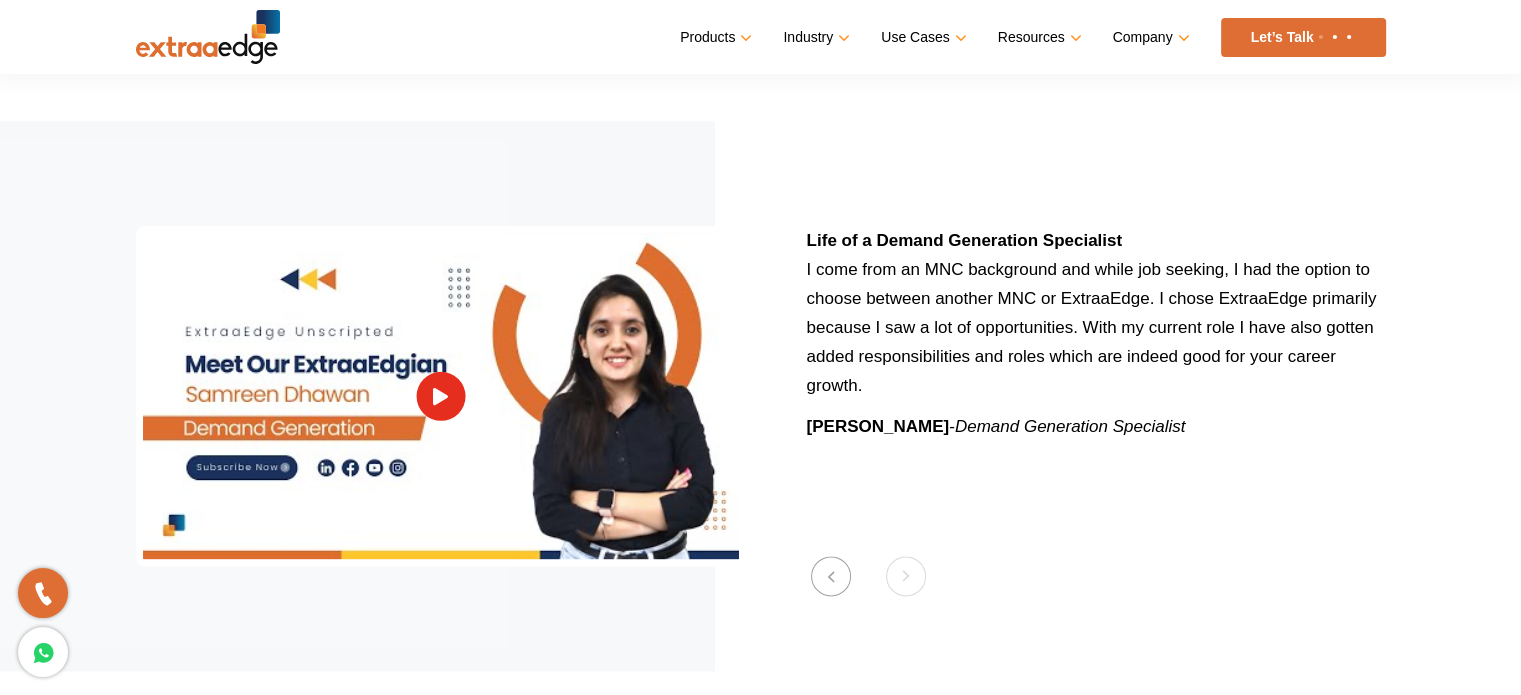 click on "Previous
Wearing multiple hats at ExtraaEdge
At ExtraaEdge, your past experience doesn’t matter, and your time in the company doesn’t matter. It’s all about your hard work! The culture over here is something that I absolutely love. People here are empathetic and passionate towards their work. There are no barriers to innovation.
Charu Kulshreshtha  -  Senior Digital Marketer
A day in the life of a product designer at ExtraaEdge
At ExtraaEdge, your past experience doesn’t matter, your time in the company doesn’t matter. Its all about your hard work! The culture over here is something that I absolutely love. People here are are empathetic and passionate towards there work. There are no barriers on innovation.  -" at bounding box center (760, 396) 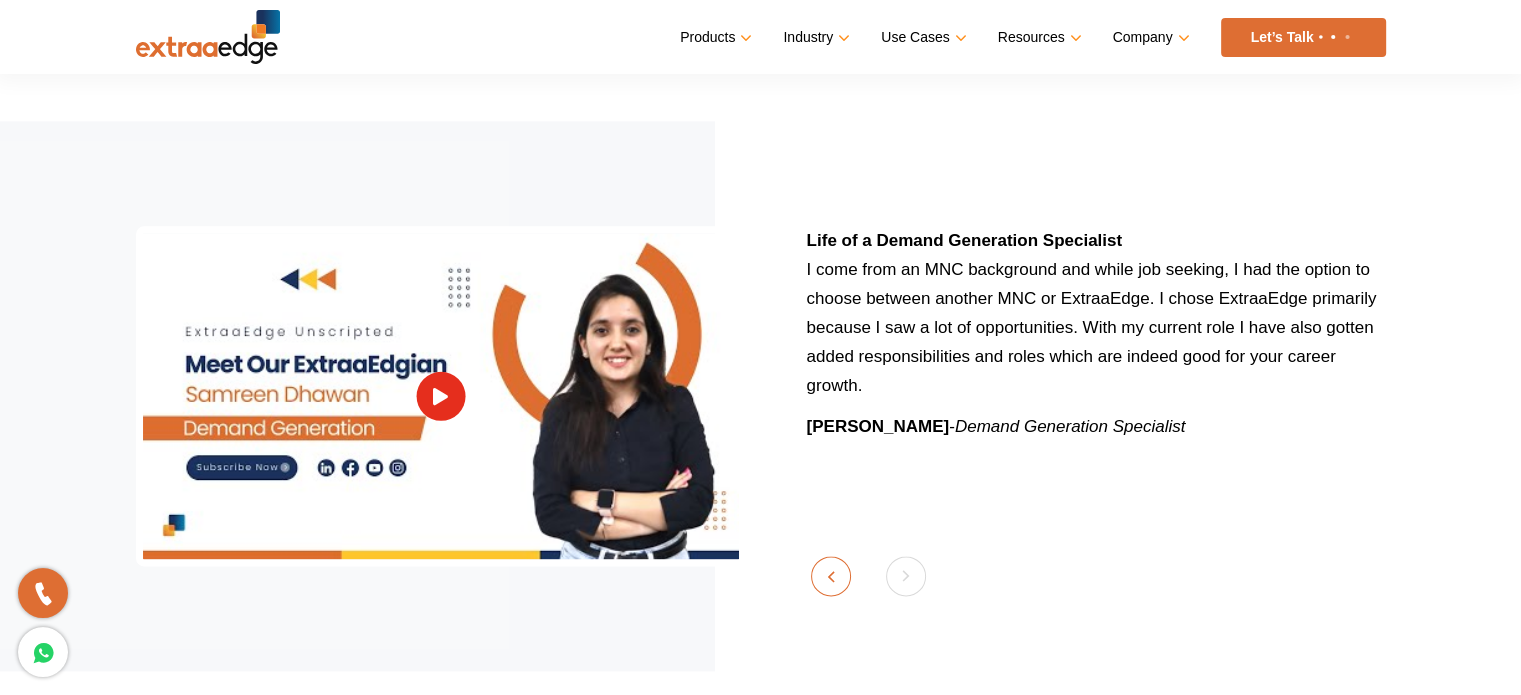 click on "Previous" at bounding box center [831, 576] 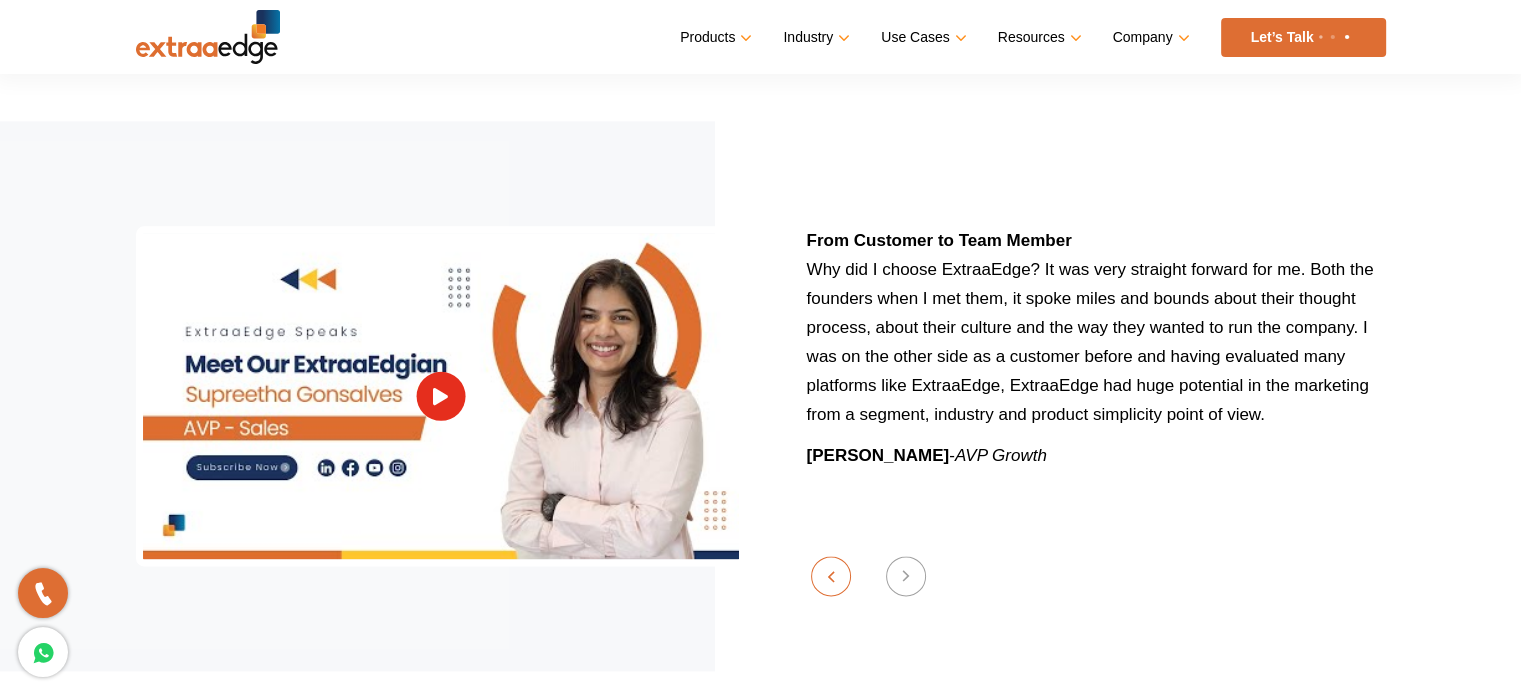 click on "Previous" at bounding box center [831, 576] 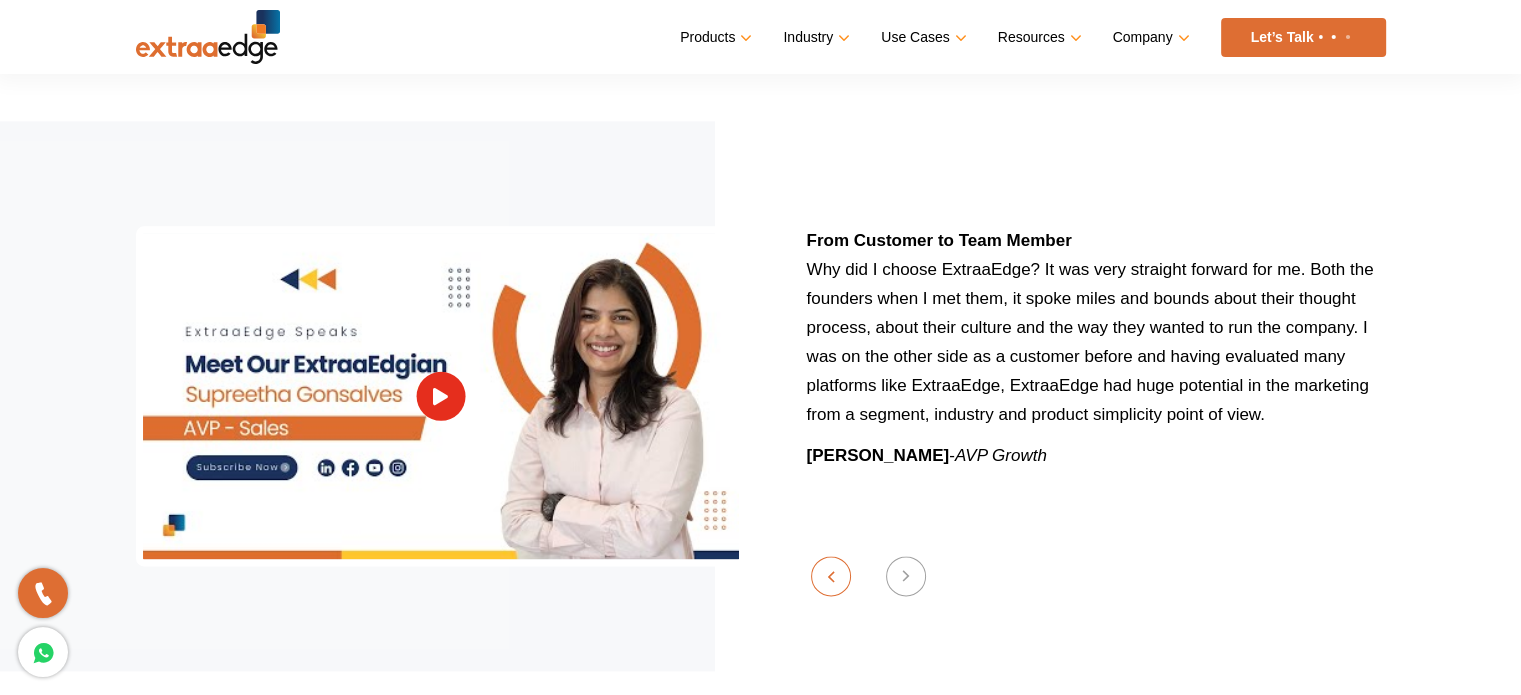 click on "Previous" at bounding box center [831, 576] 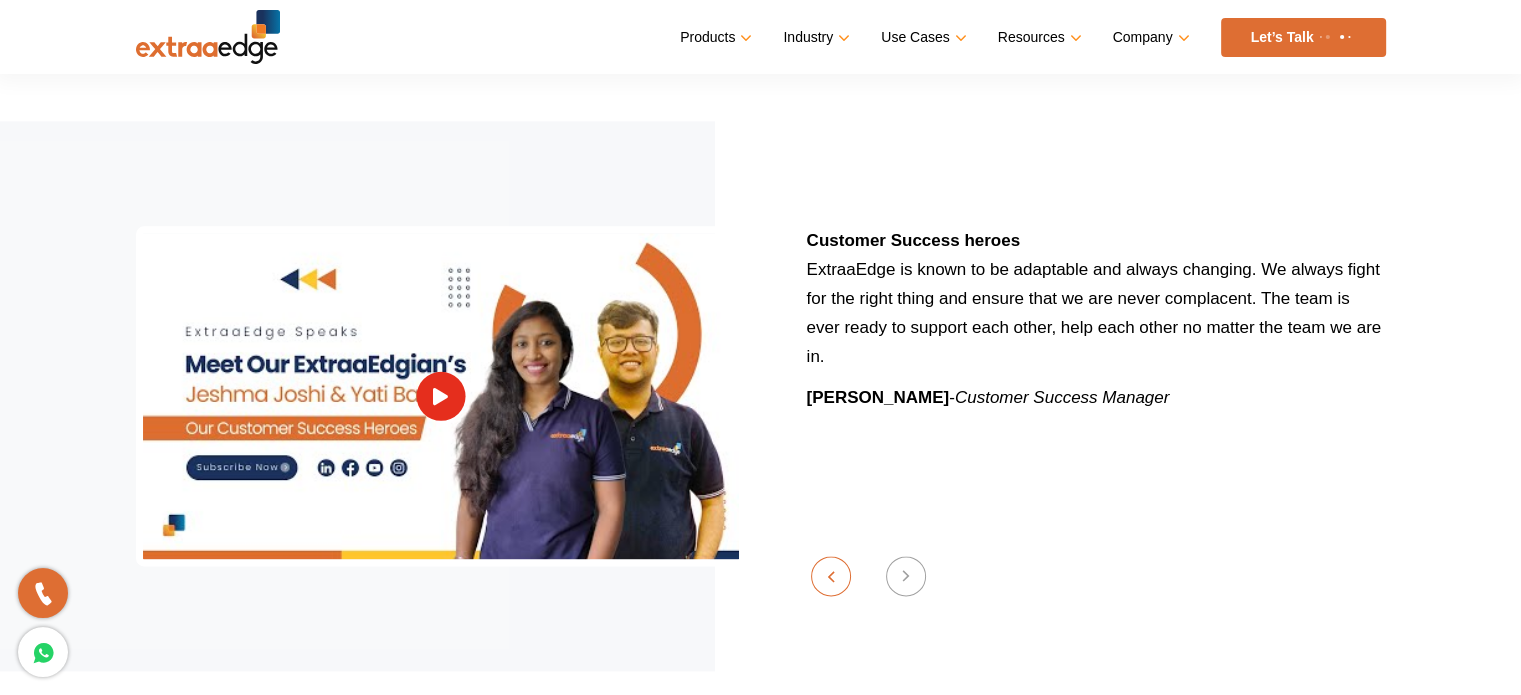 click on "Previous" at bounding box center [831, 576] 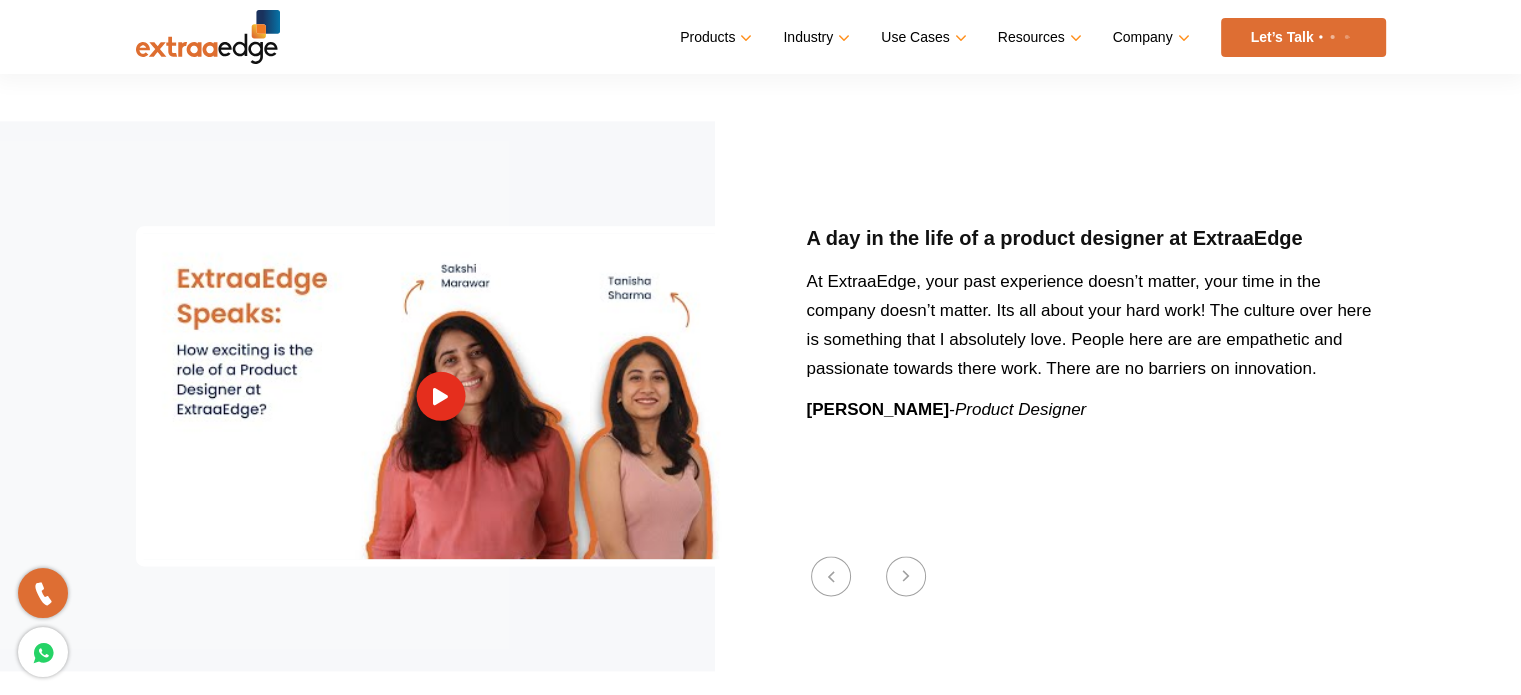 click on "Previous
Wearing multiple hats at ExtraaEdge
At ExtraaEdge, your past experience doesn’t matter, and your time in the company doesn’t matter. It’s all about your hard work! The culture over here is something that I absolutely love. People here are empathetic and passionate towards their work. There are no barriers to innovation.
Charu Kulshreshtha  -  Senior Digital Marketer
A day in the life of a product designer at ExtraaEdge
At ExtraaEdge, your past experience doesn’t matter, your time in the company doesn’t matter. Its all about your hard work! The culture over here is something that I absolutely love. People here are are empathetic and passionate towards there work. There are no barriers on innovation.  -" at bounding box center [760, 396] 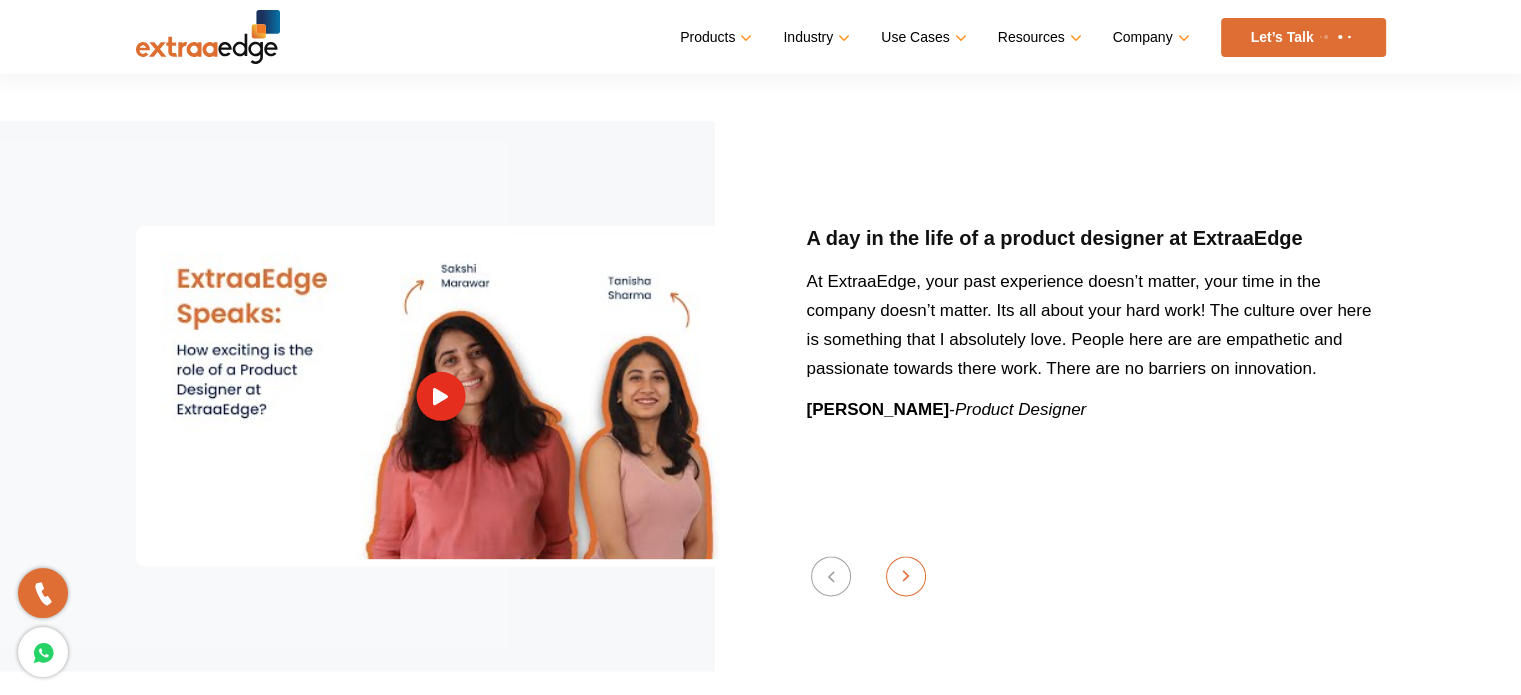 click on "Next" at bounding box center (906, 576) 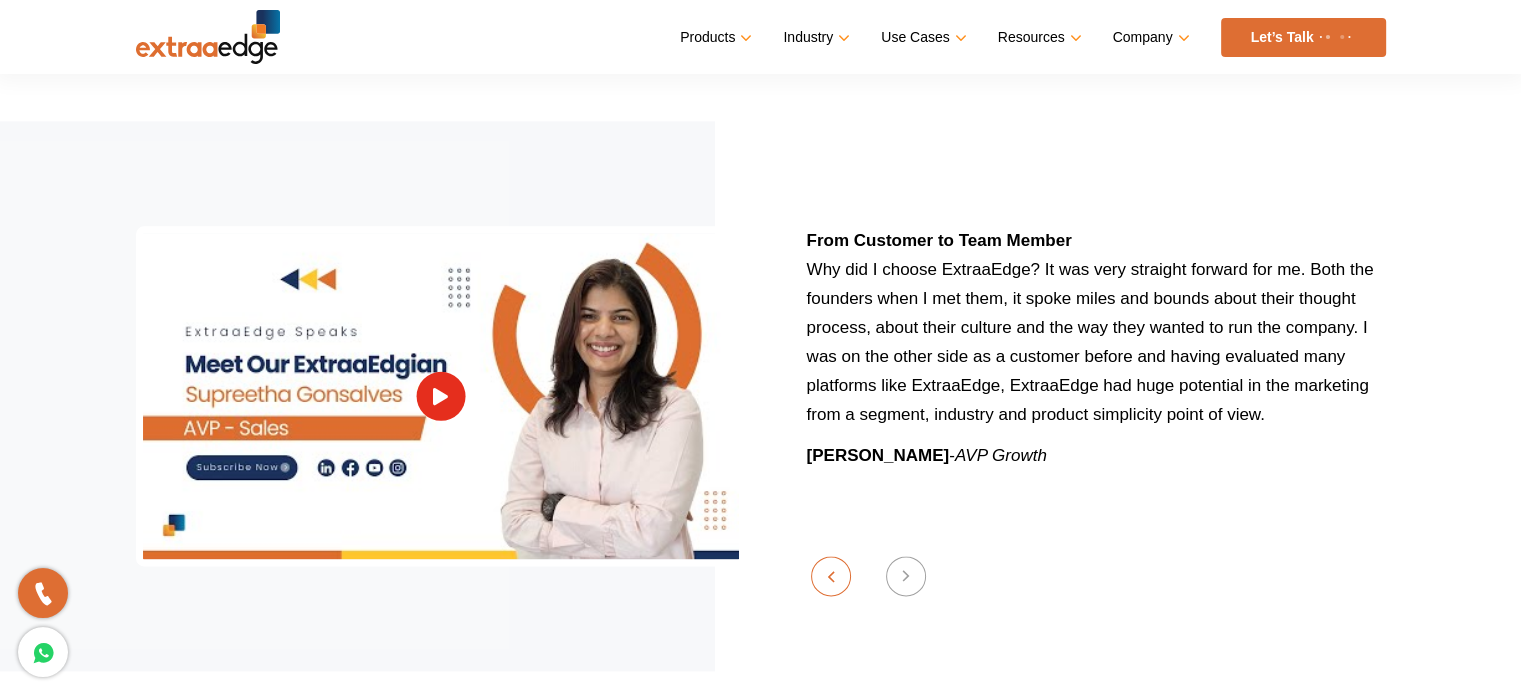 click on "Previous" at bounding box center [831, 576] 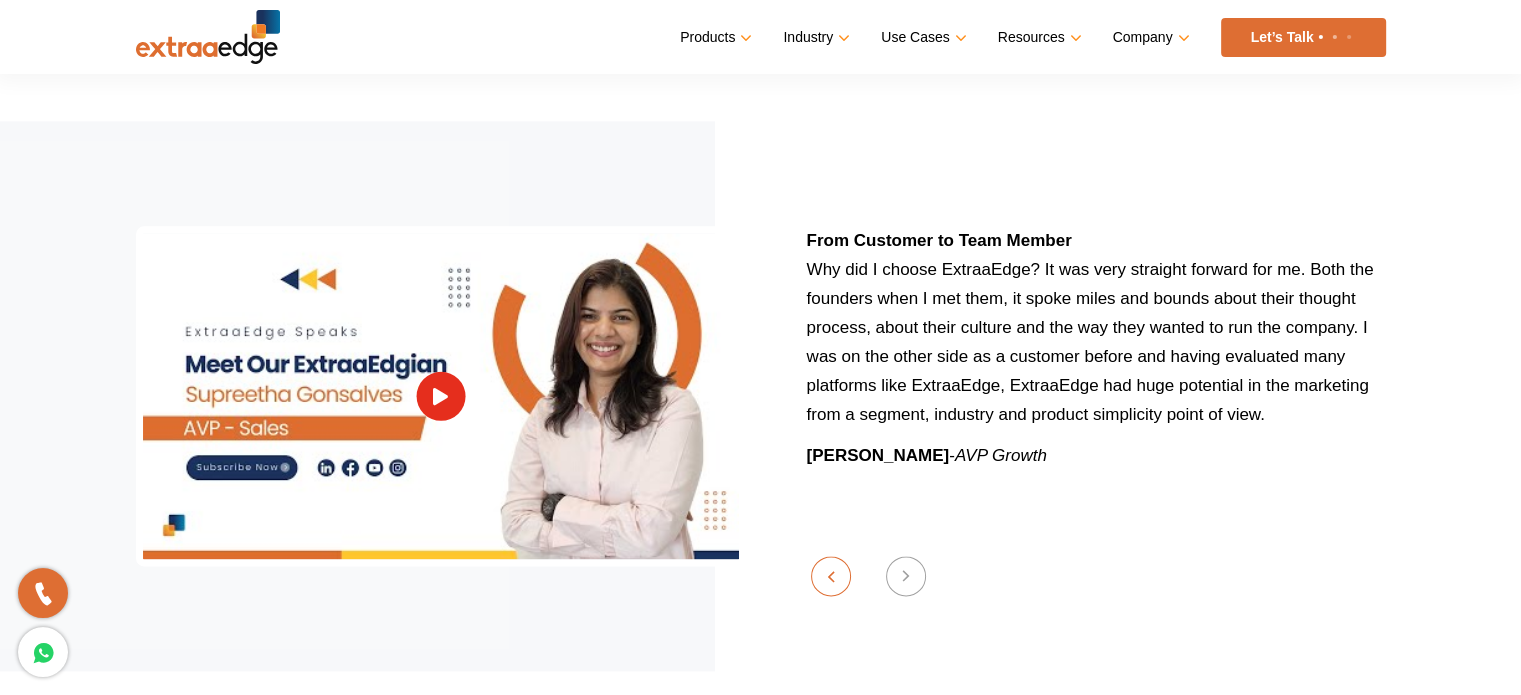 click on "Previous" at bounding box center [831, 576] 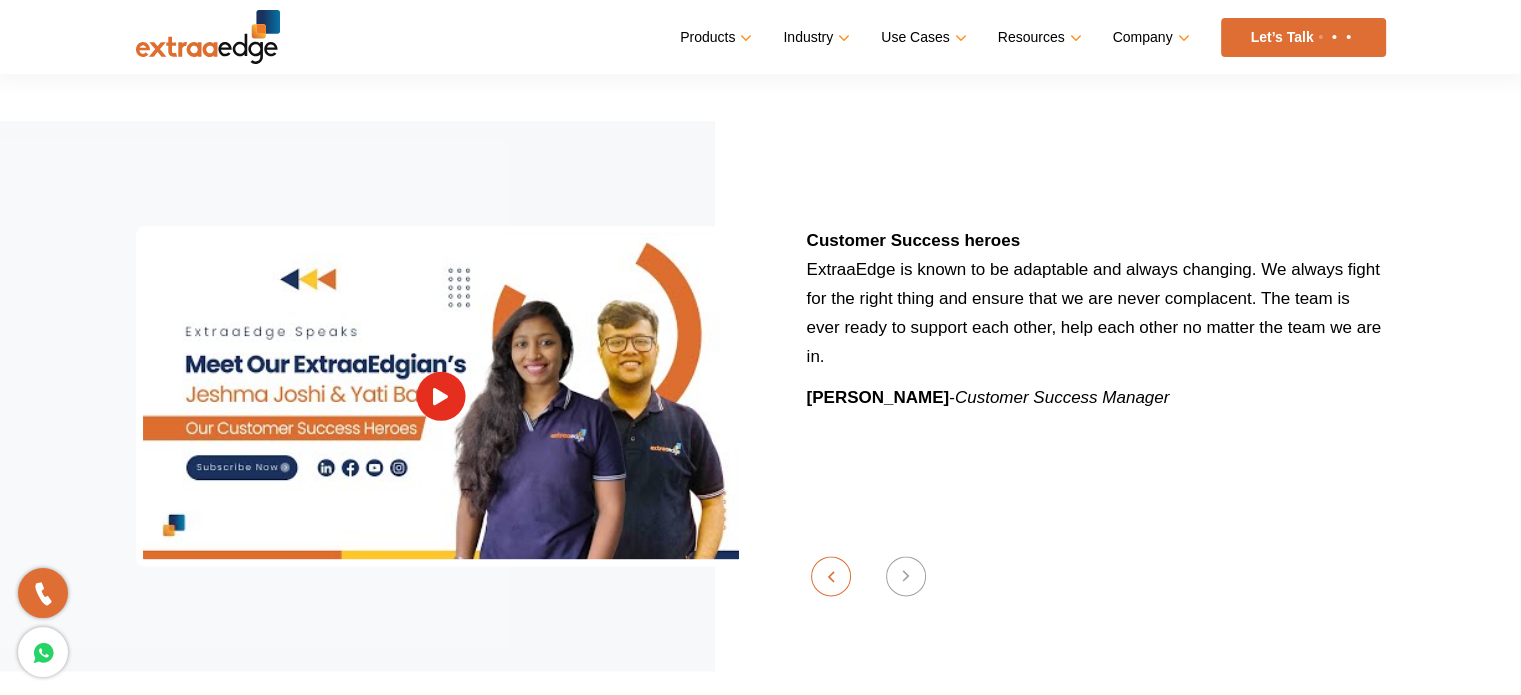 click on "Previous" at bounding box center [831, 576] 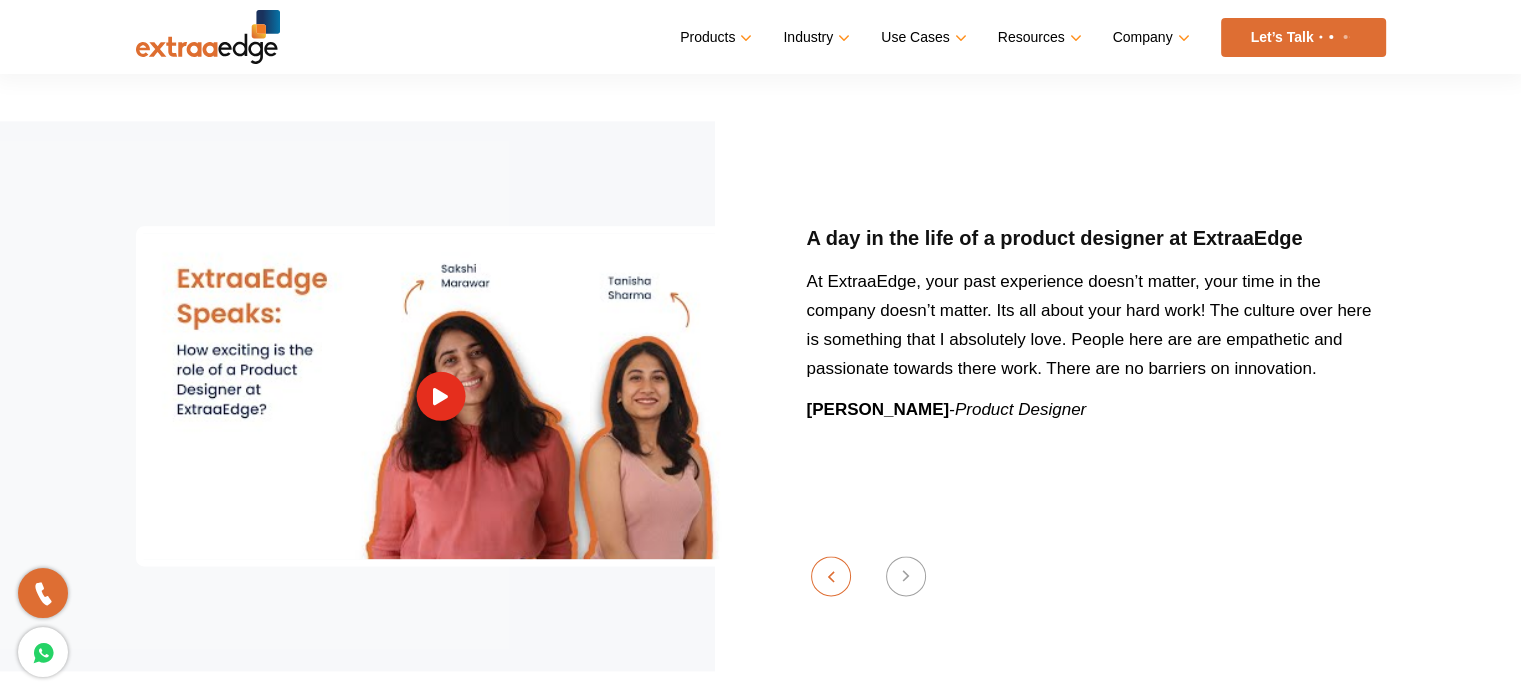 click on "Previous" at bounding box center [831, 576] 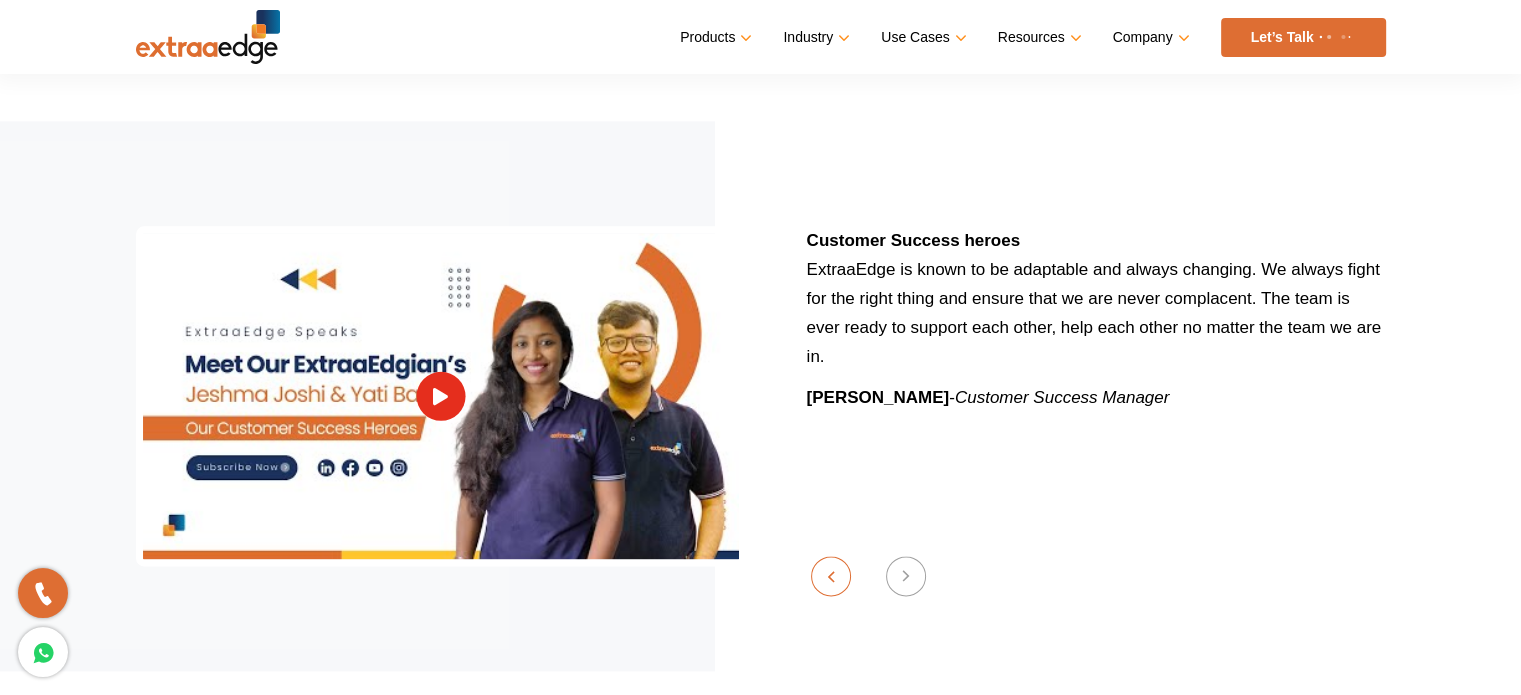click on "Previous" at bounding box center [831, 576] 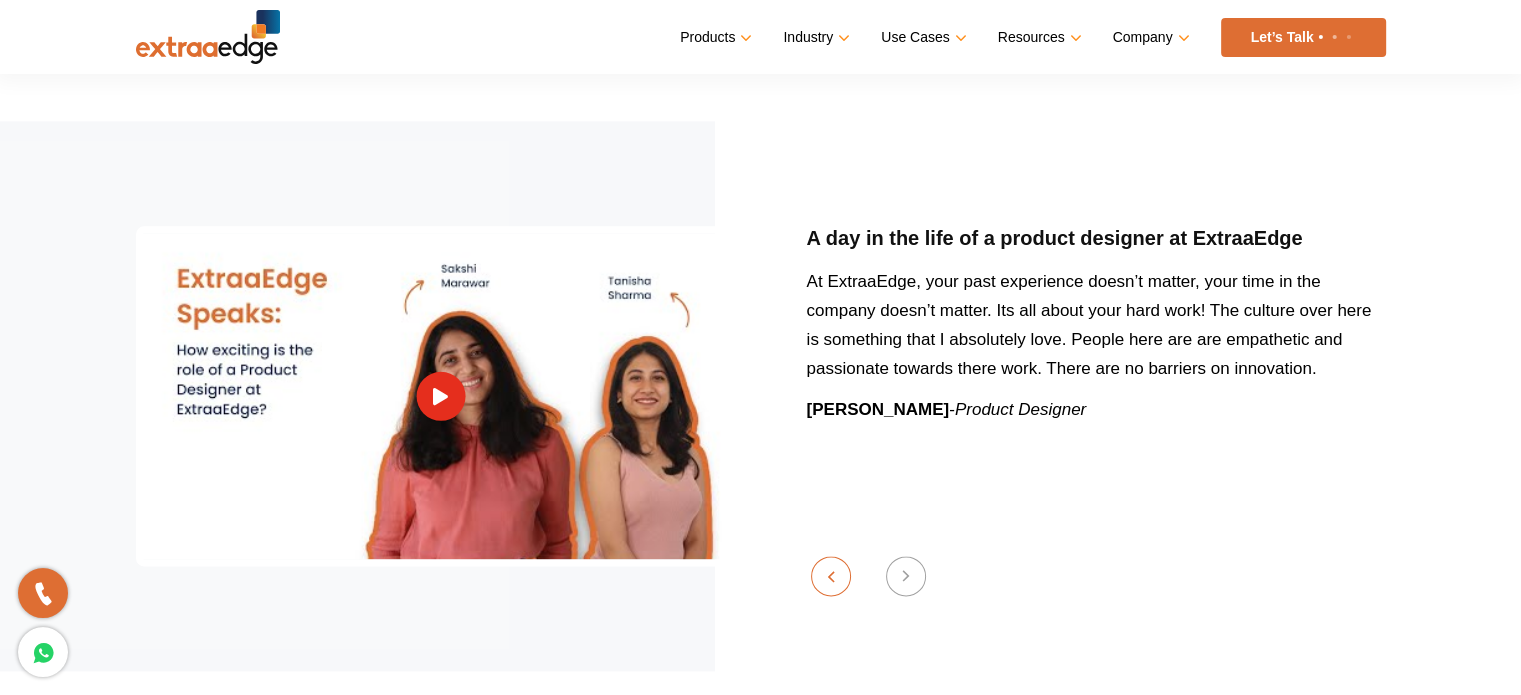 click on "Previous" at bounding box center (831, 576) 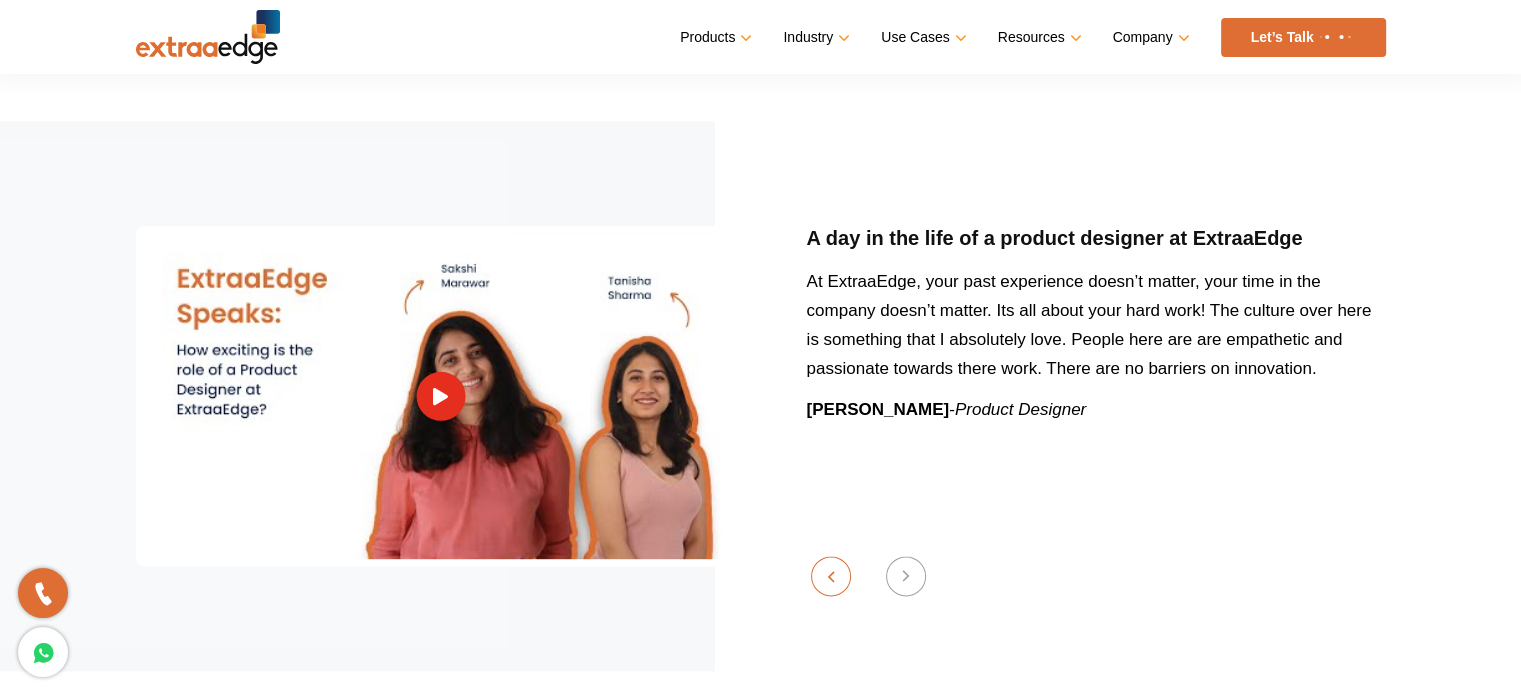 click on "Previous" at bounding box center (831, 576) 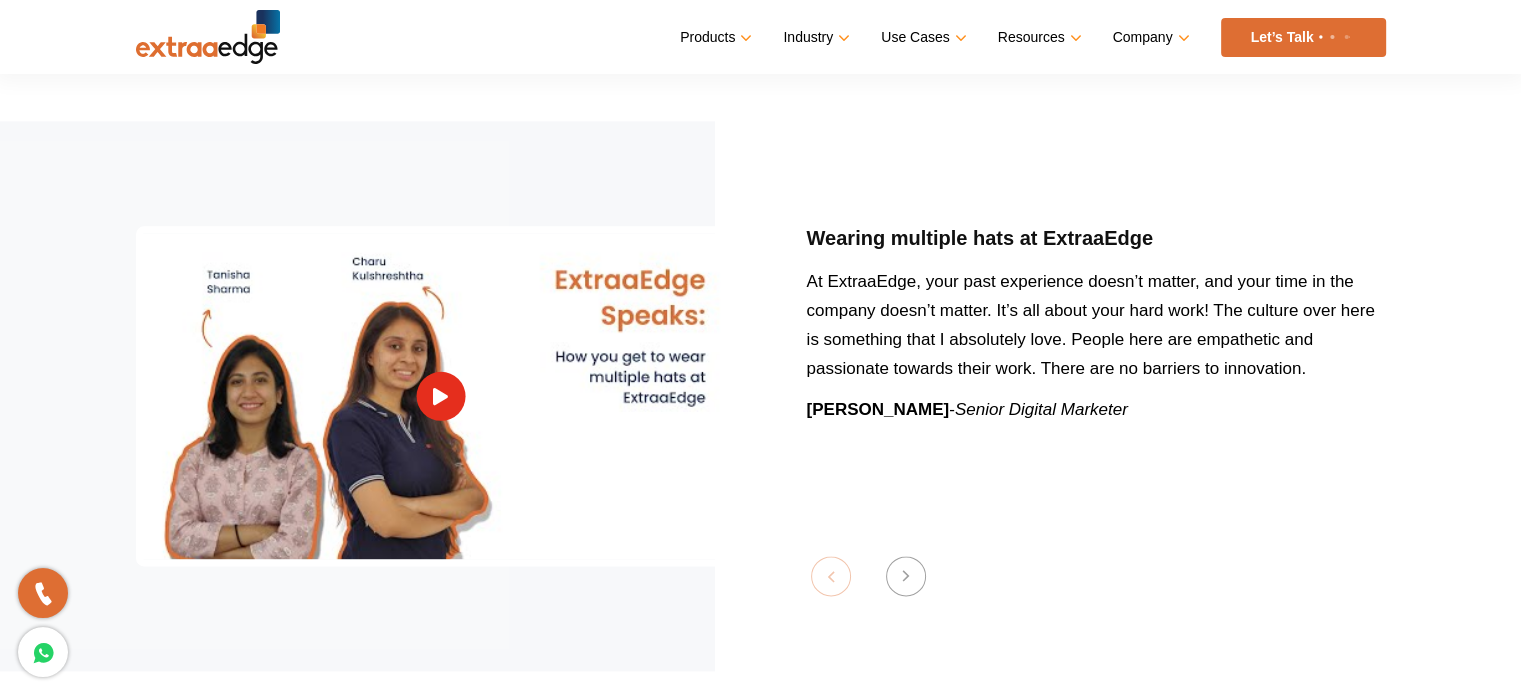 click on "Previous
Wearing multiple hats at ExtraaEdge
At ExtraaEdge, your past experience doesn’t matter, and your time in the company doesn’t matter. It’s all about your hard work! The culture over here is something that I absolutely love. People here are empathetic and passionate towards their work. There are no barriers to innovation.
Charu Kulshreshtha  -  Senior Digital Marketer
A day in the life of a product designer at ExtraaEdge
At ExtraaEdge, your past experience doesn’t matter, your time in the company doesn’t matter. Its all about your hard work! The culture over here is something that I absolutely love. People here are are empathetic and passionate towards there work. There are no barriers on innovation.  -" at bounding box center (760, 396) 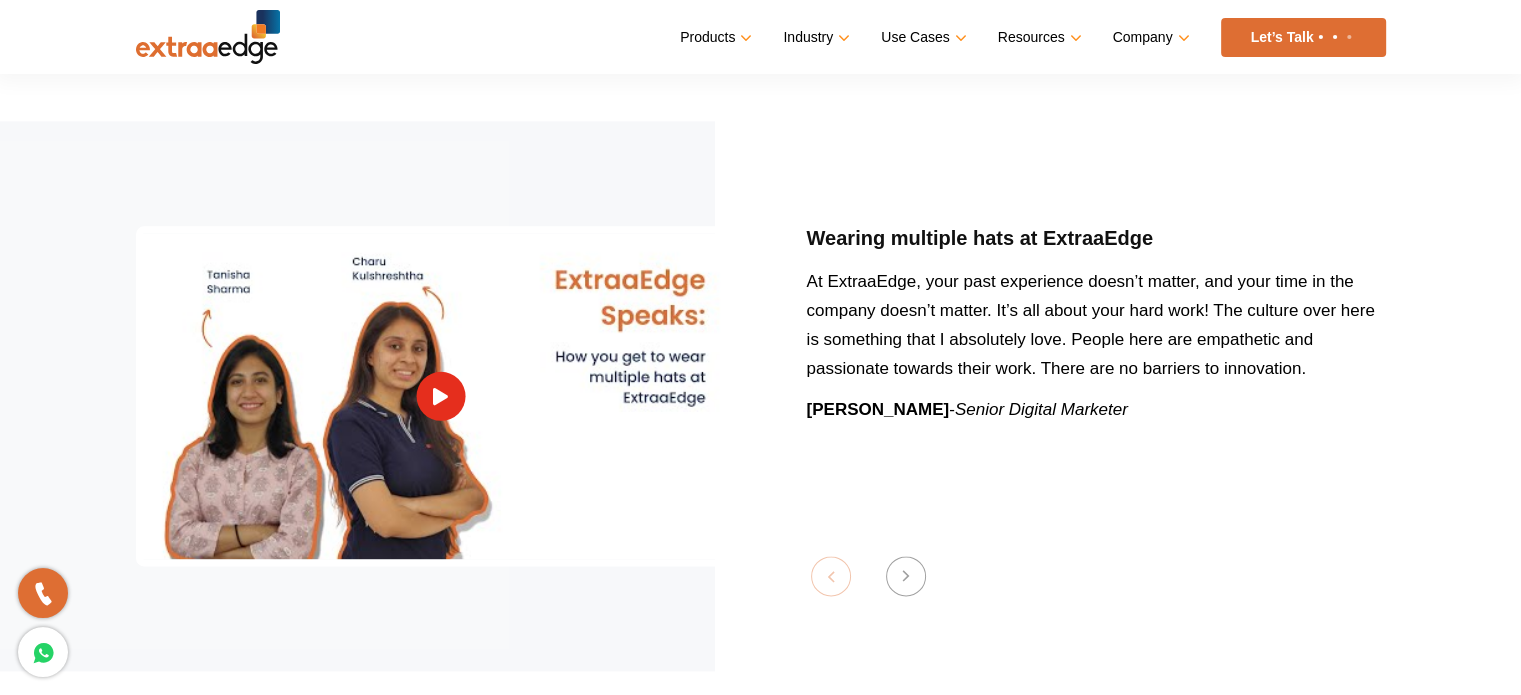 click on "Previous
Wearing multiple hats at ExtraaEdge
At ExtraaEdge, your past experience doesn’t matter, and your time in the company doesn’t matter. It’s all about your hard work! The culture over here is something that I absolutely love. People here are empathetic and passionate towards their work. There are no barriers to innovation.
Charu Kulshreshtha  -  Senior Digital Marketer
A day in the life of a product designer at ExtraaEdge
At ExtraaEdge, your past experience doesn’t matter, your time in the company doesn’t matter. Its all about your hard work! The culture over here is something that I absolutely love. People here are are empathetic and passionate towards there work. There are no barriers on innovation.  -" at bounding box center (760, 396) 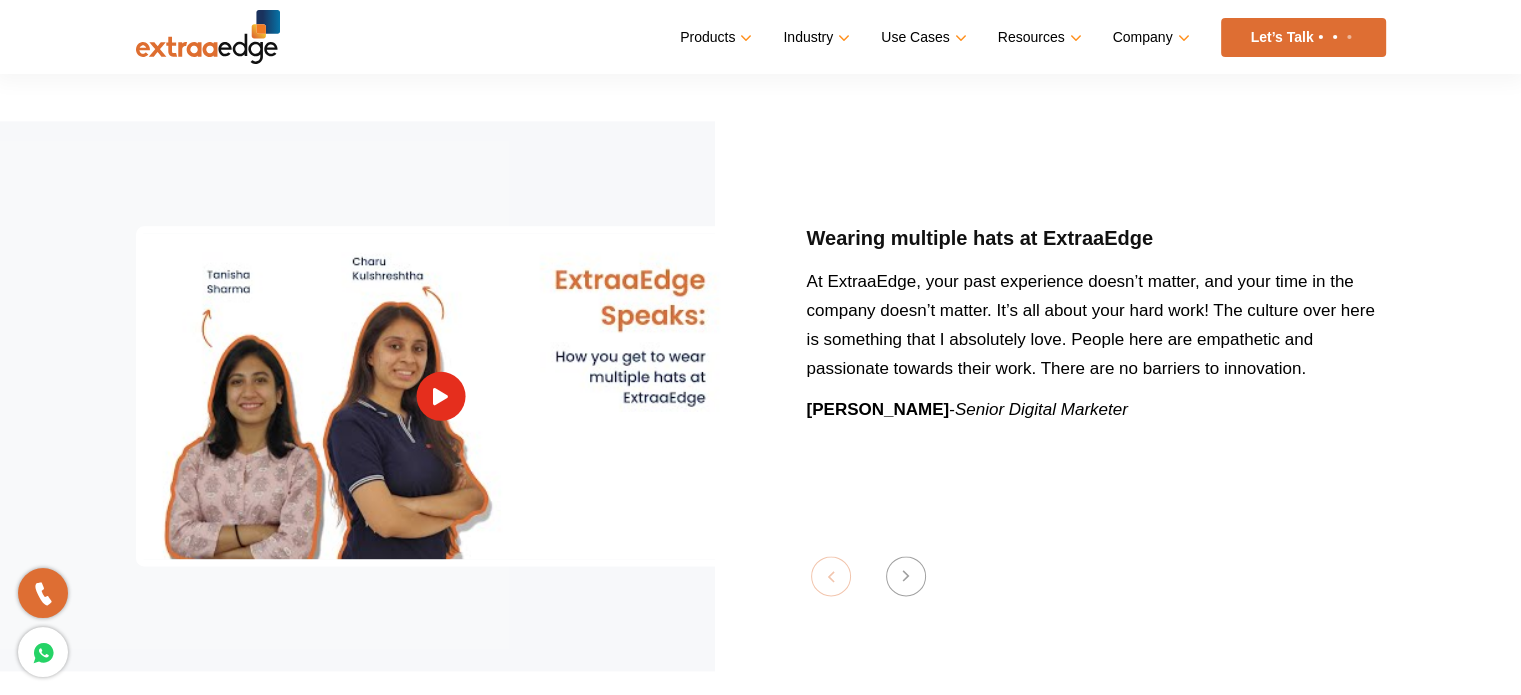 click on "Previous
Wearing multiple hats at ExtraaEdge
At ExtraaEdge, your past experience doesn’t matter, and your time in the company doesn’t matter. It’s all about your hard work! The culture over here is something that I absolutely love. People here are empathetic and passionate towards their work. There are no barriers to innovation.
Charu Kulshreshtha  -  Senior Digital Marketer
A day in the life of a product designer at ExtraaEdge
At ExtraaEdge, your past experience doesn’t matter, your time in the company doesn’t matter. Its all about your hard work! The culture over here is something that I absolutely love. People here are are empathetic and passionate towards there work. There are no barriers on innovation.  -" at bounding box center (760, 396) 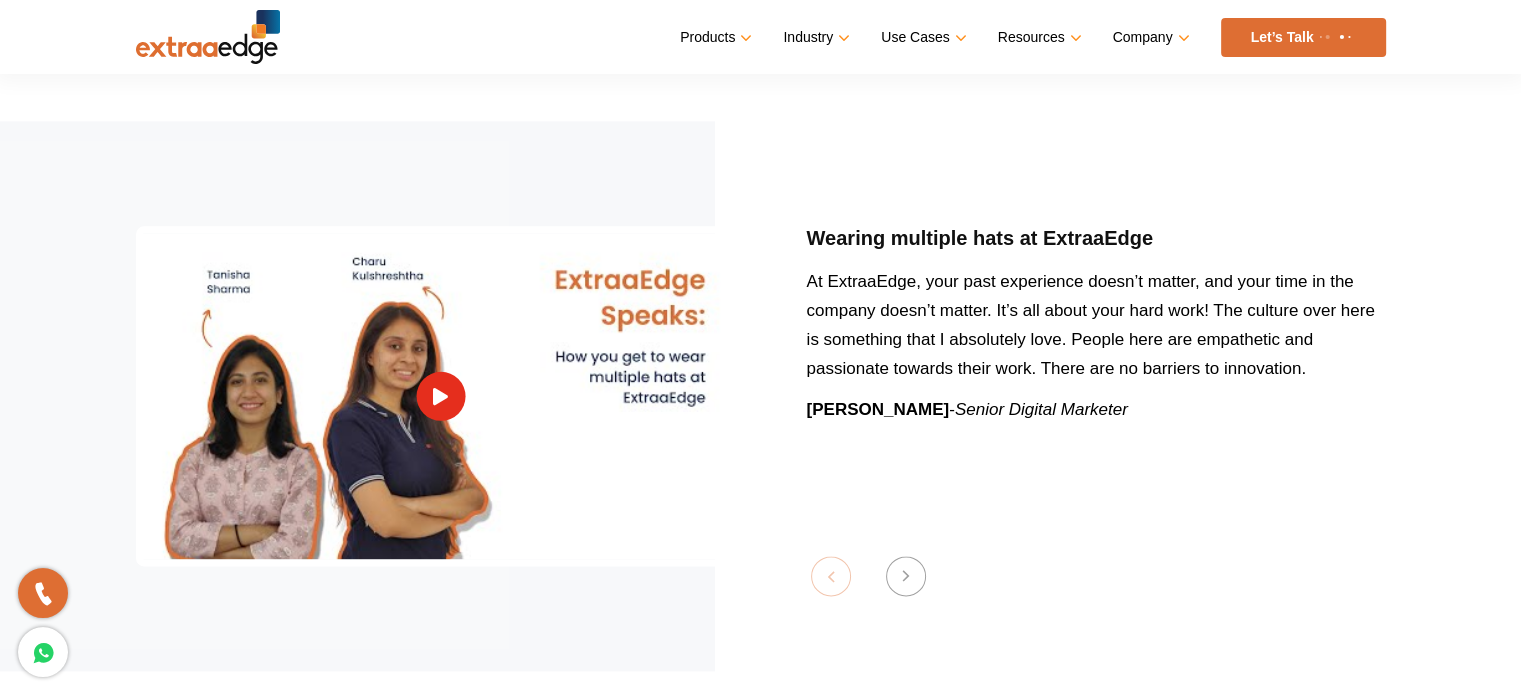 click on "Previous
Wearing multiple hats at ExtraaEdge
At ExtraaEdge, your past experience doesn’t matter, and your time in the company doesn’t matter. It’s all about your hard work! The culture over here is something that I absolutely love. People here are empathetic and passionate towards their work. There are no barriers to innovation.
Charu Kulshreshtha  -  Senior Digital Marketer
A day in the life of a product designer at ExtraaEdge
At ExtraaEdge, your past experience doesn’t matter, your time in the company doesn’t matter. Its all about your hard work! The culture over here is something that I absolutely love. People here are are empathetic and passionate towards there work. There are no barriers on innovation.  -" at bounding box center (760, 396) 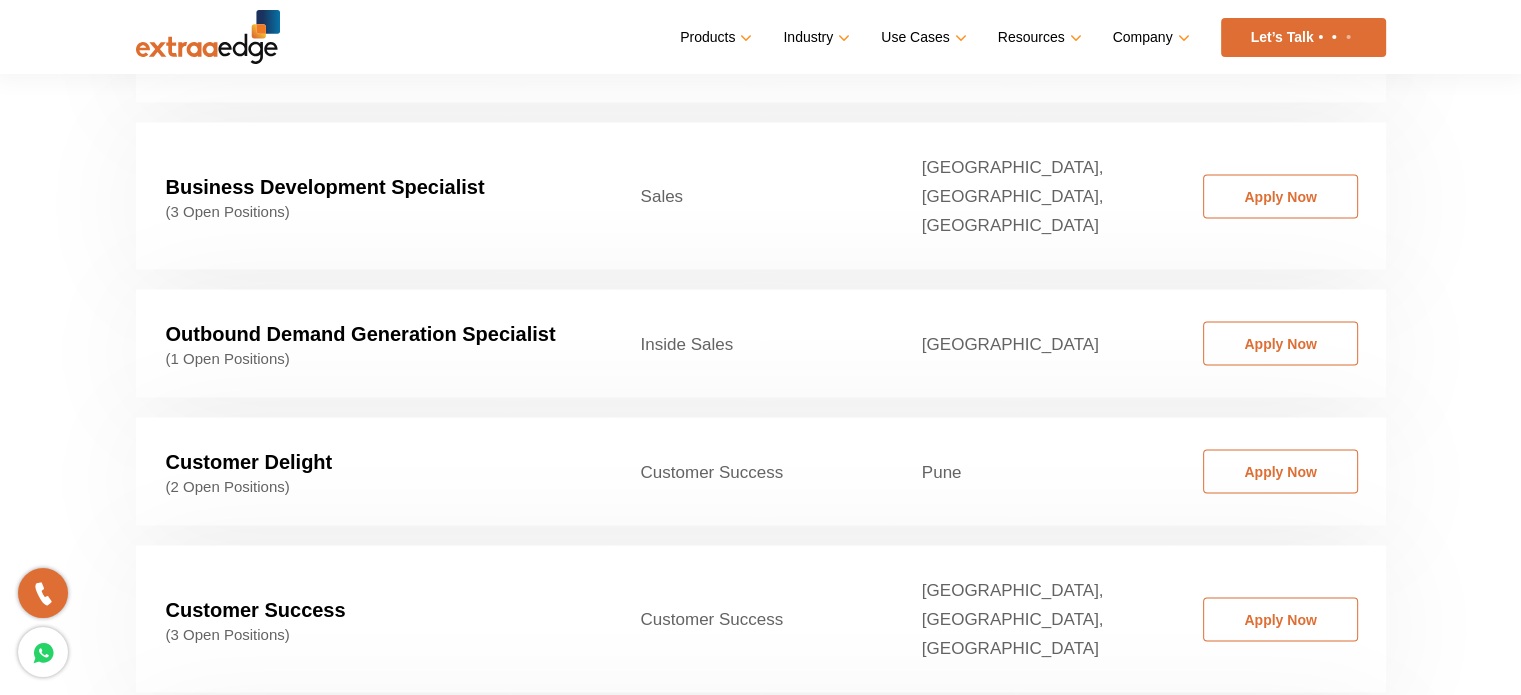 scroll, scrollTop: 3600, scrollLeft: 0, axis: vertical 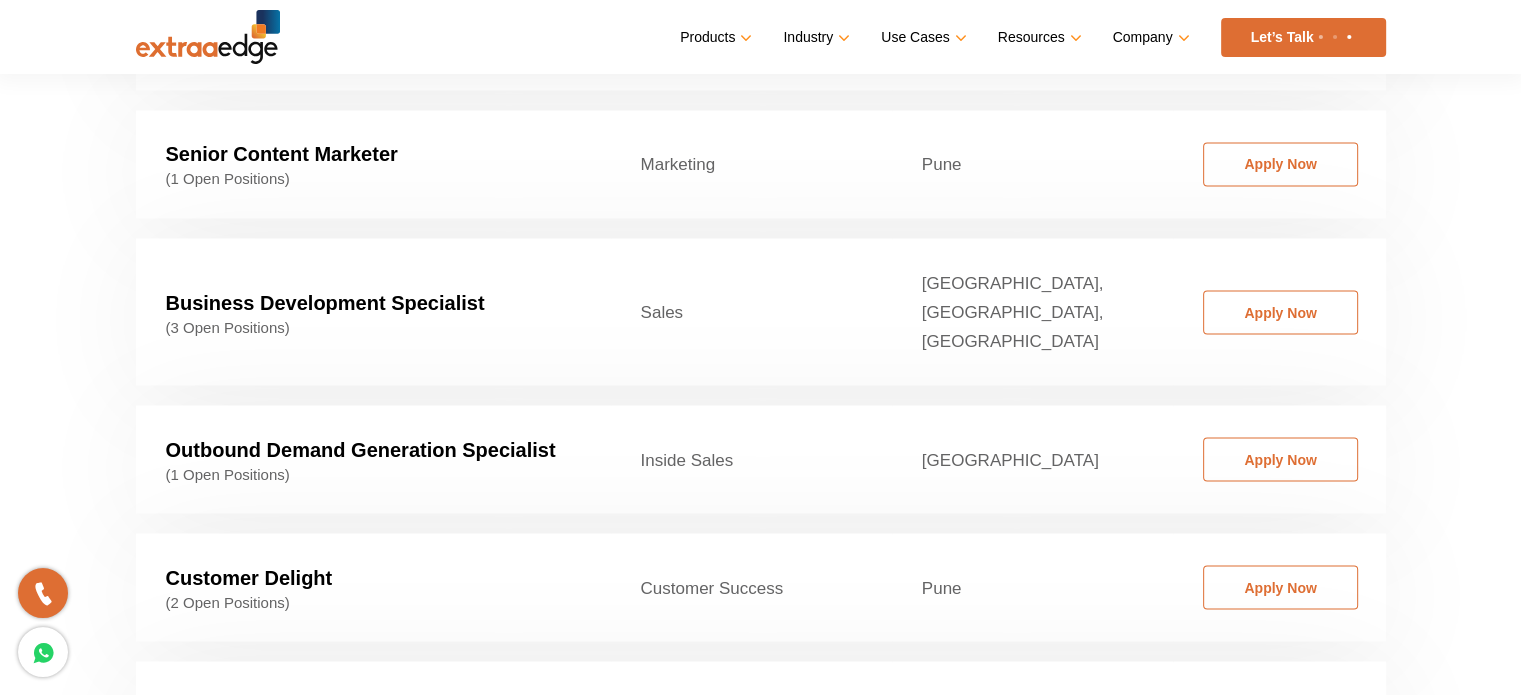 click on "Inside Sales" at bounding box center (751, 459) 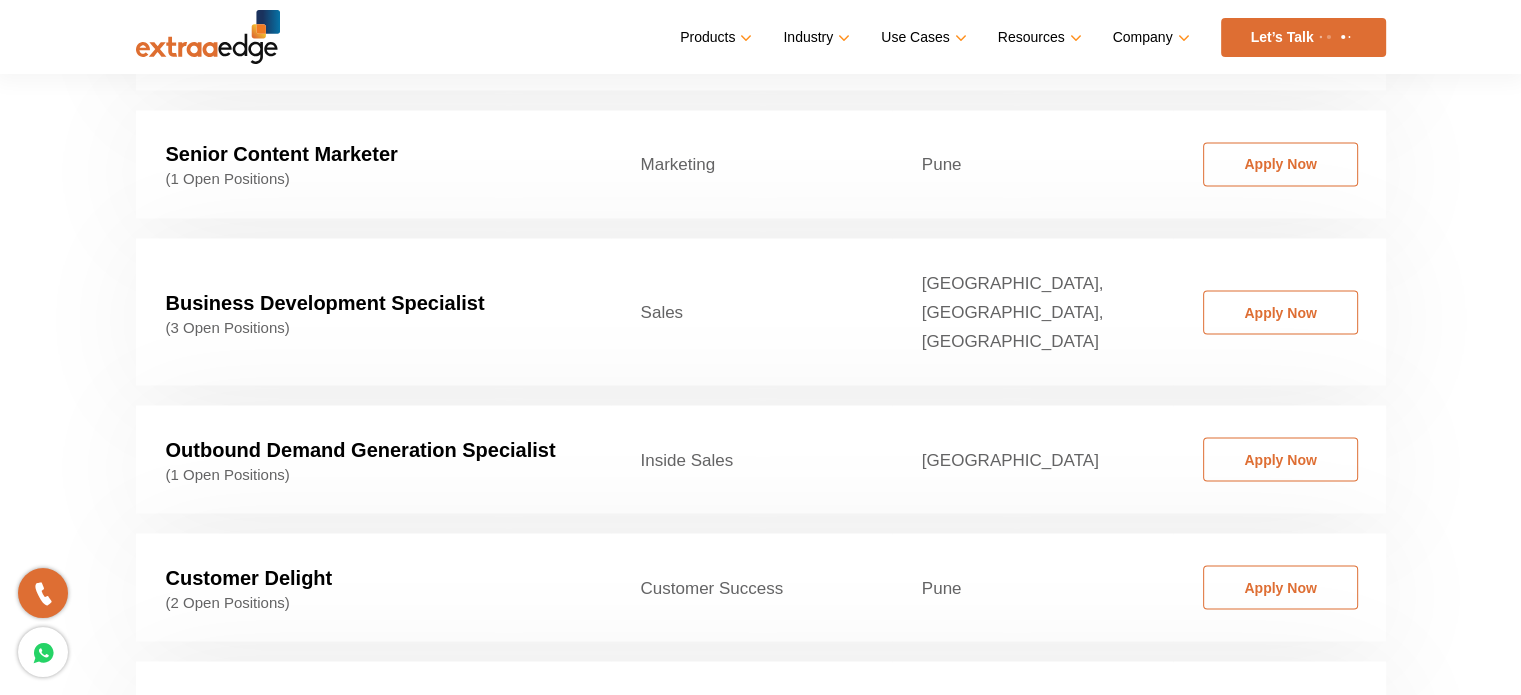 drag, startPoint x: 720, startPoint y: 271, endPoint x: 532, endPoint y: 271, distance: 188 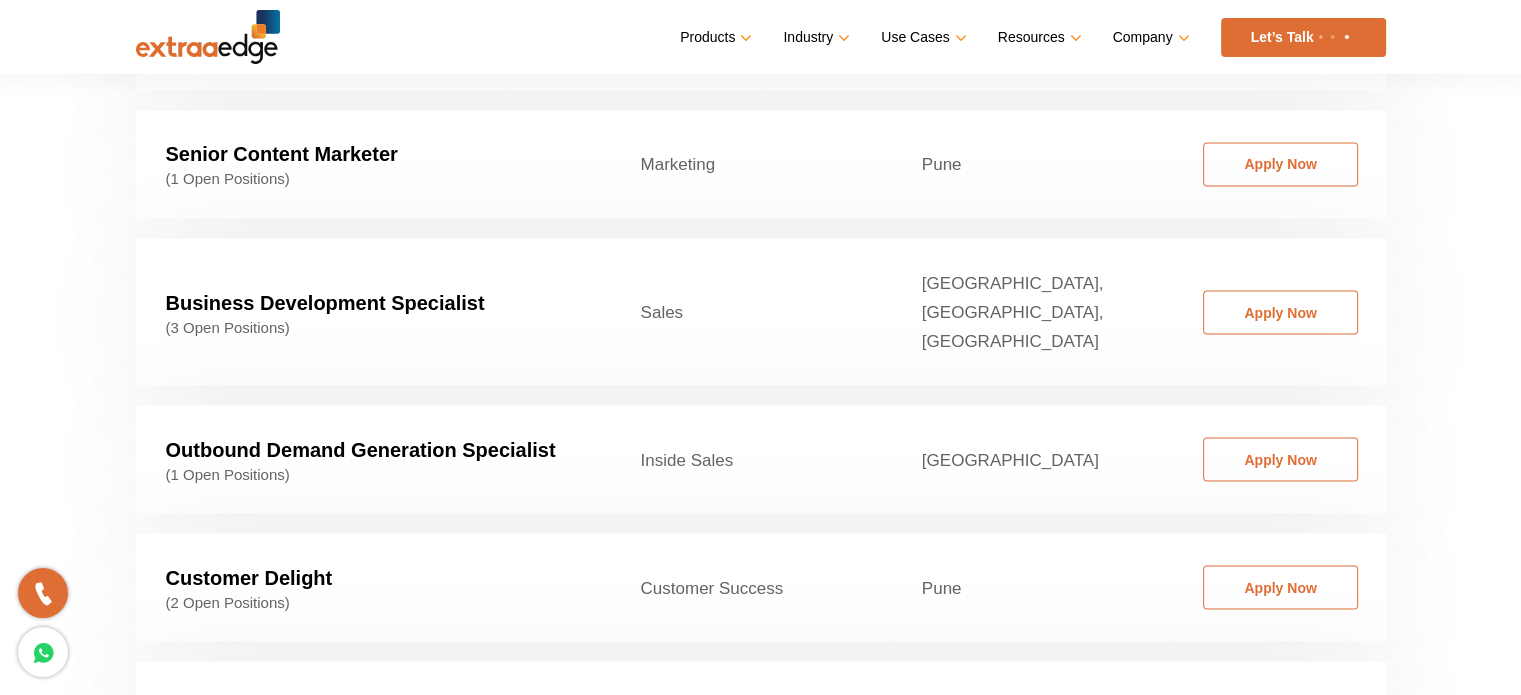 click on "Inside Sales" at bounding box center (751, 459) 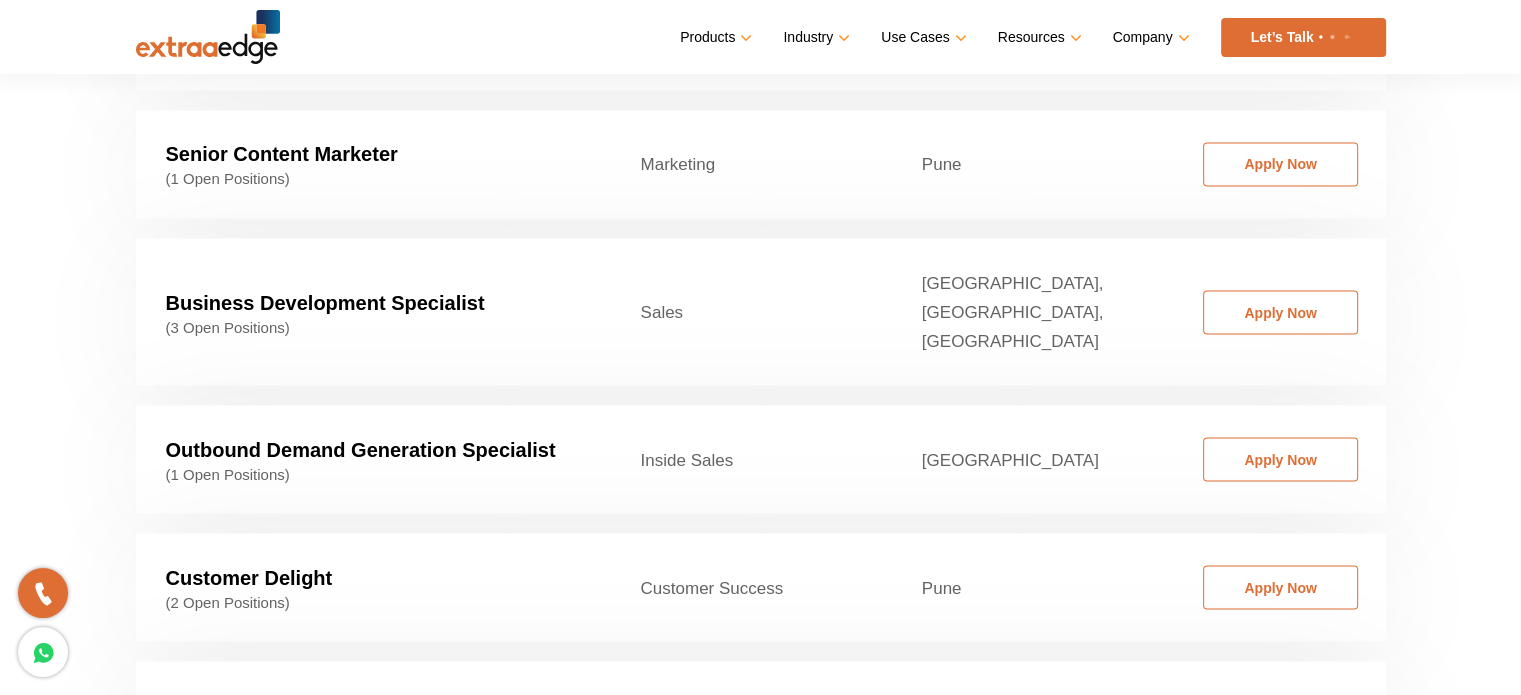 click on "Outbound Demand Generation Specialist" at bounding box center (361, 449) 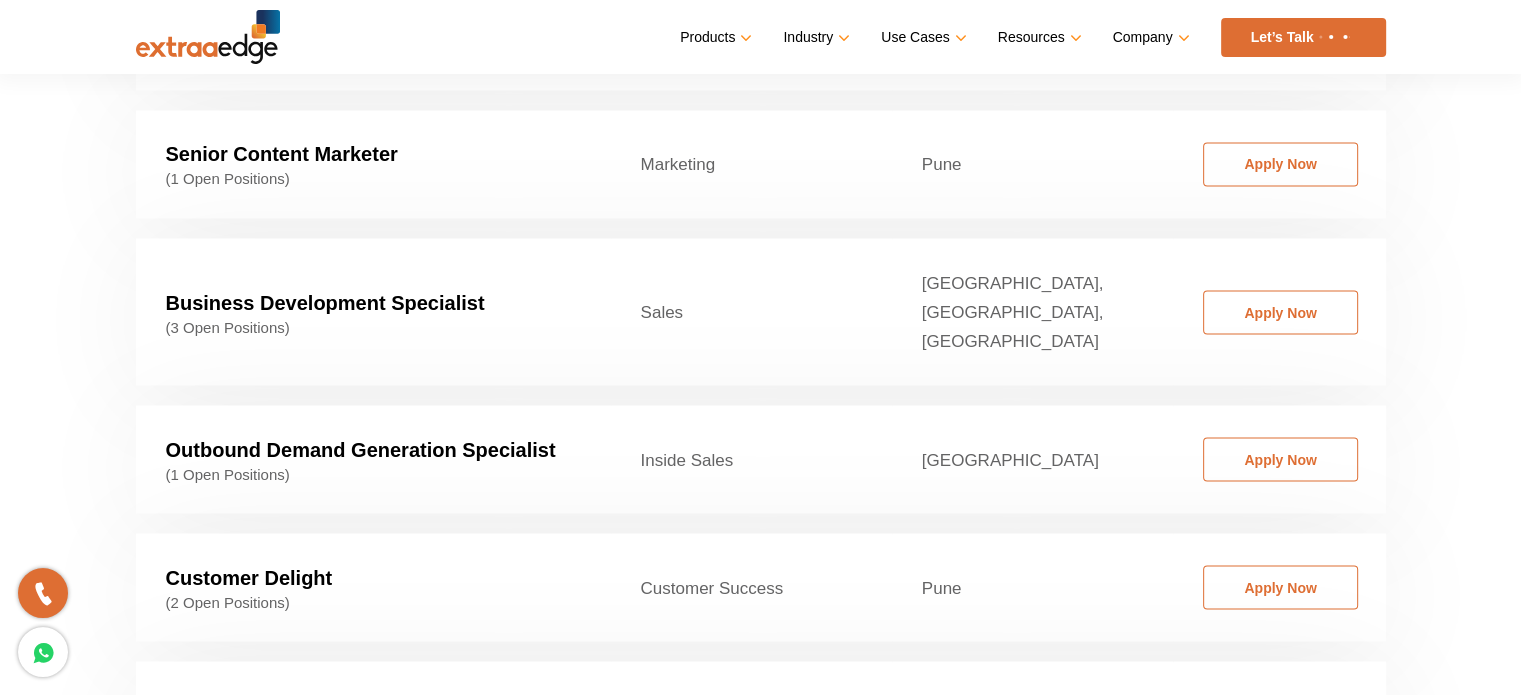 click on "Outbound Demand Generation Specialist   (1 Open Positions)" at bounding box center [373, 459] 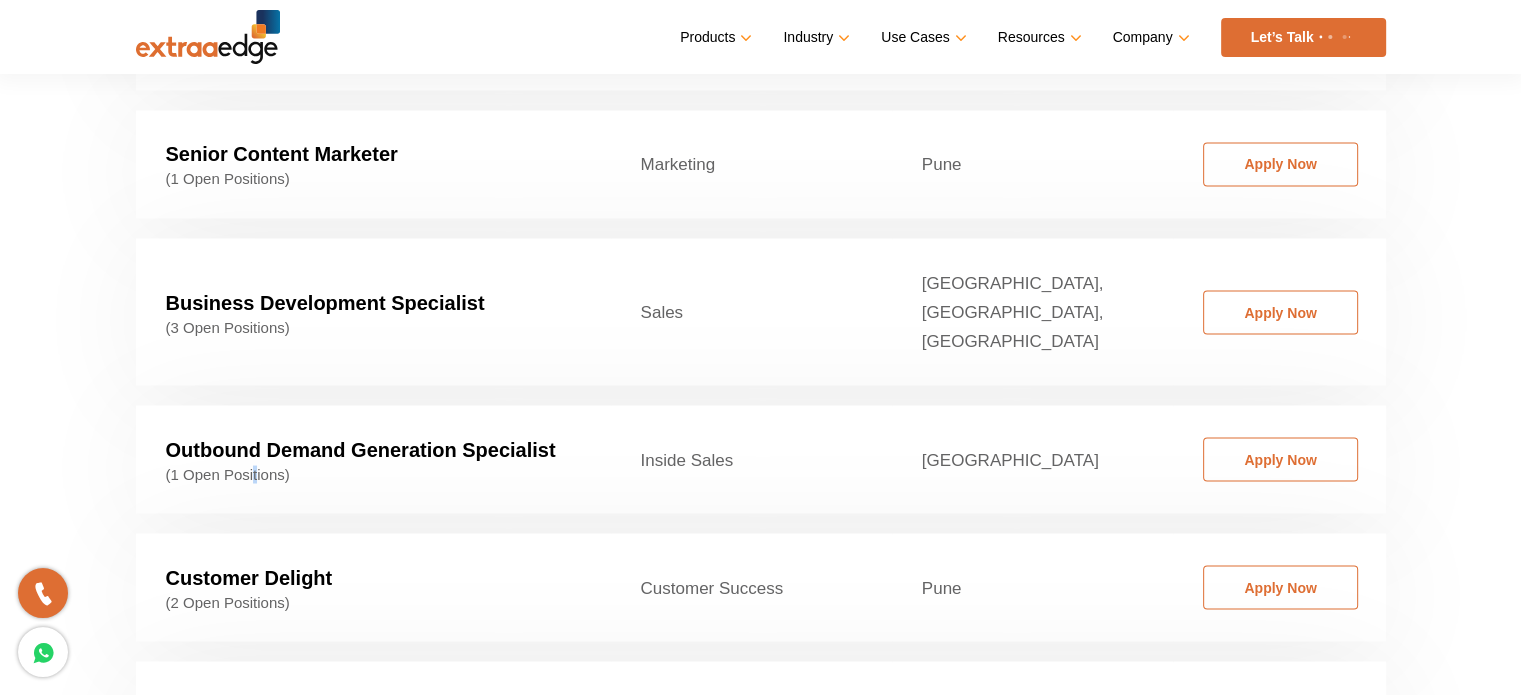 click on "(1 Open Positions)" at bounding box center (373, 474) 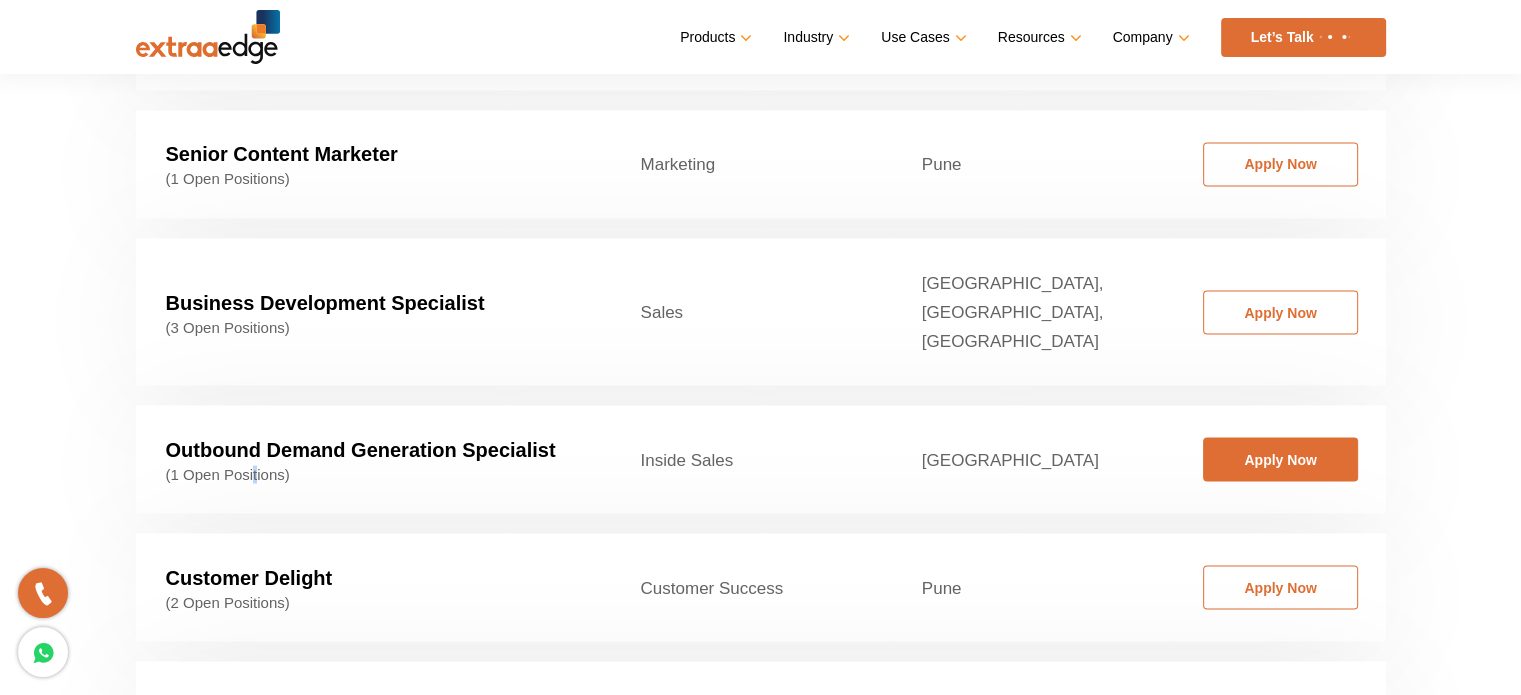 click on "Apply Now" at bounding box center (1280, 459) 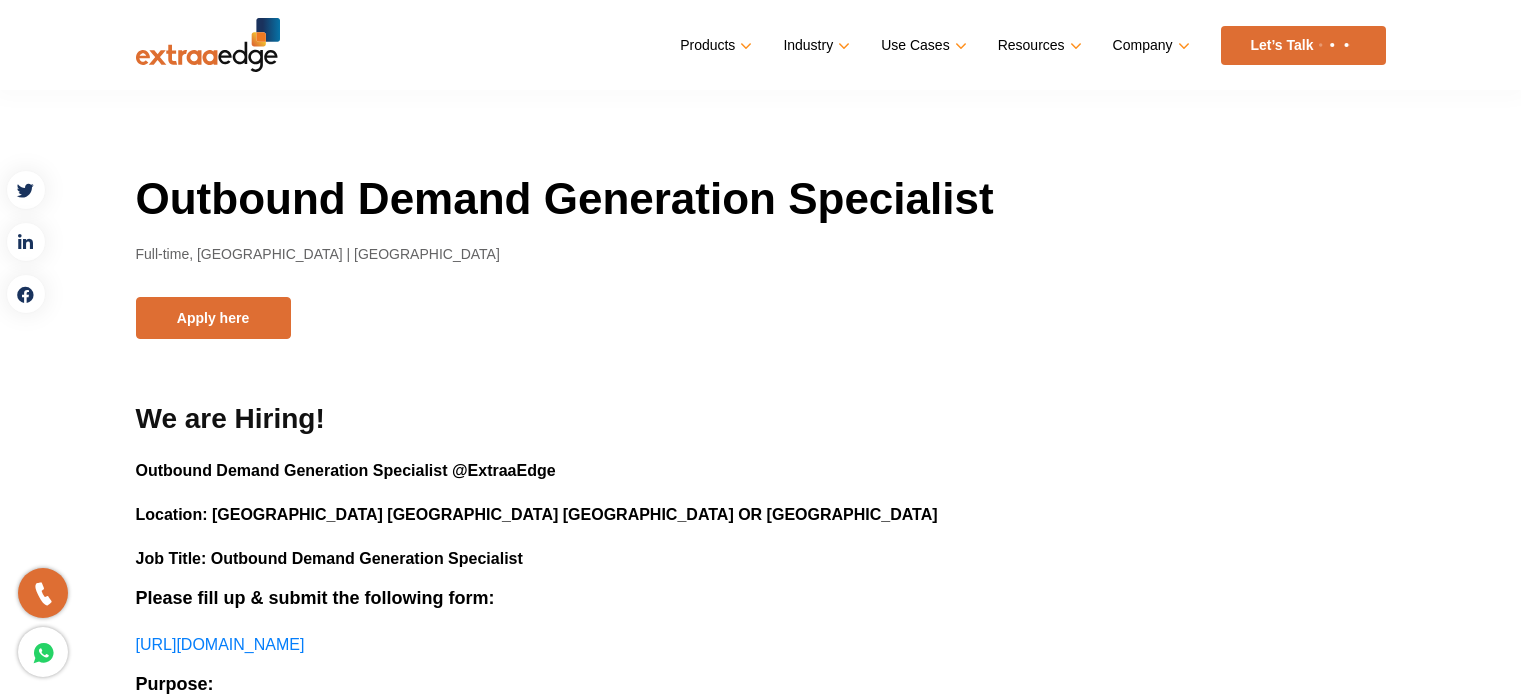 scroll, scrollTop: 0, scrollLeft: 0, axis: both 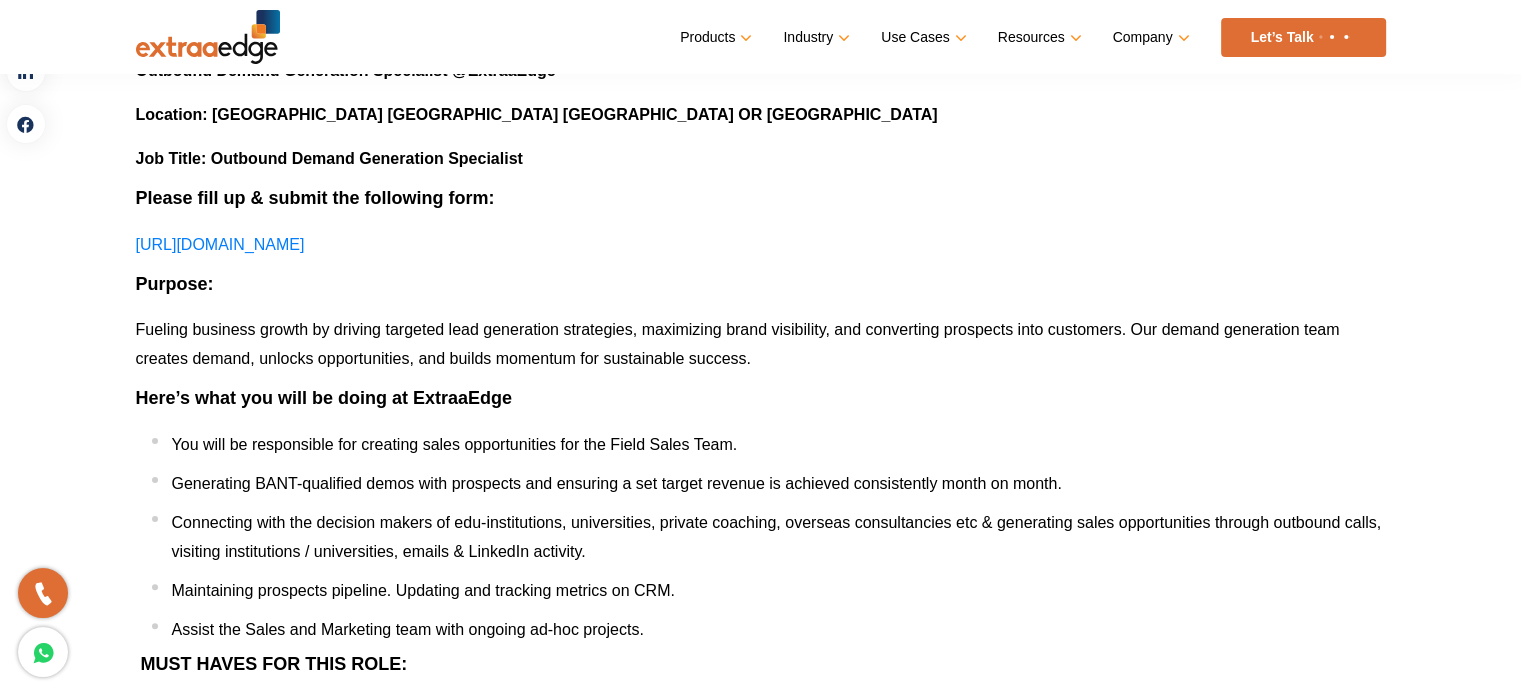 click on "Purpose:" at bounding box center (761, 285) 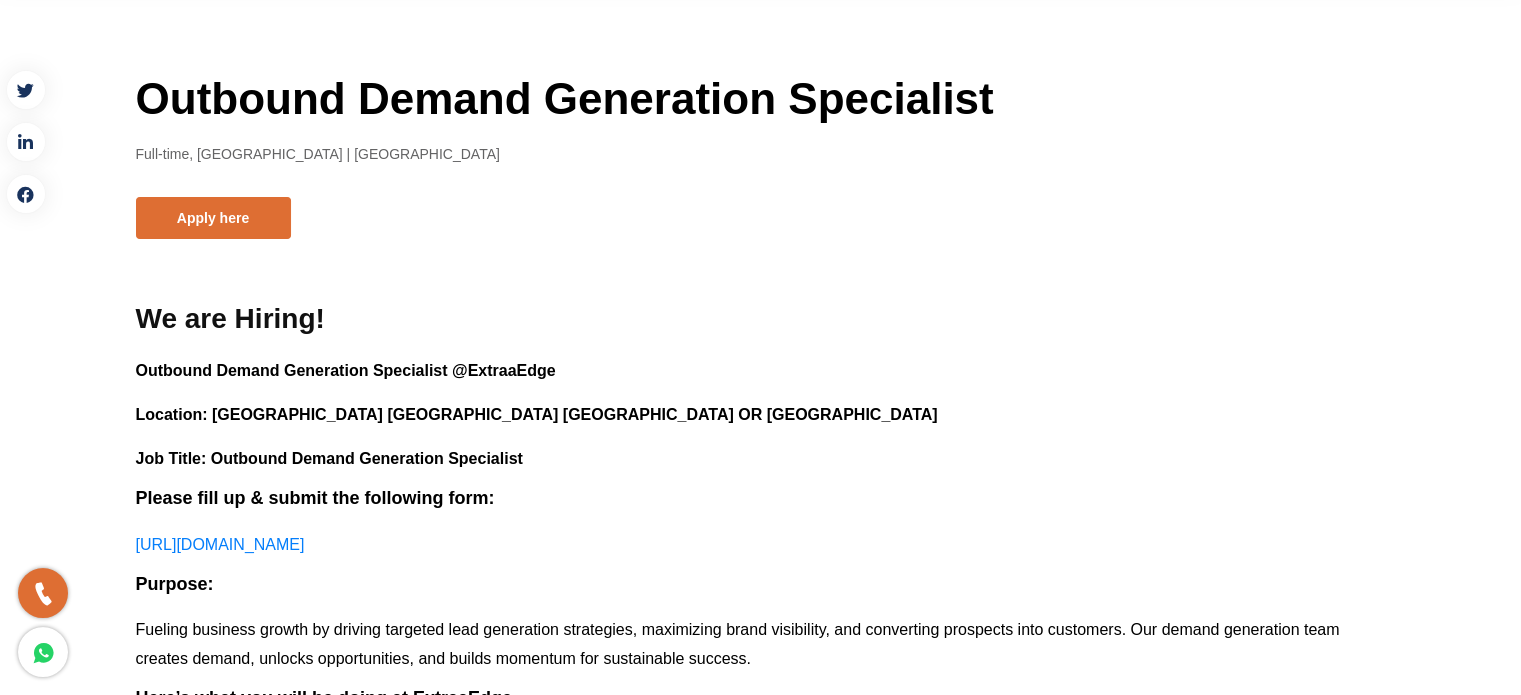 scroll, scrollTop: 0, scrollLeft: 0, axis: both 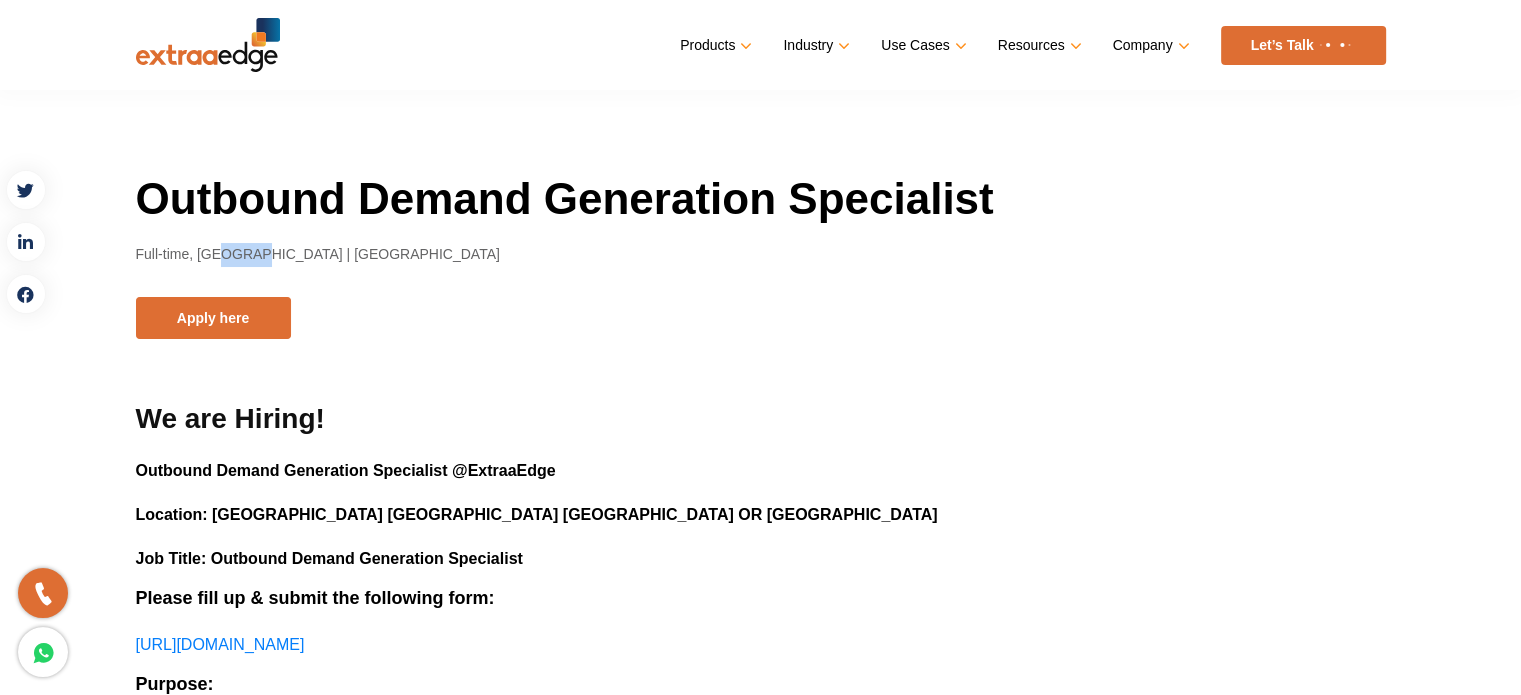 drag, startPoint x: 184, startPoint y: 251, endPoint x: 213, endPoint y: 252, distance: 29.017237 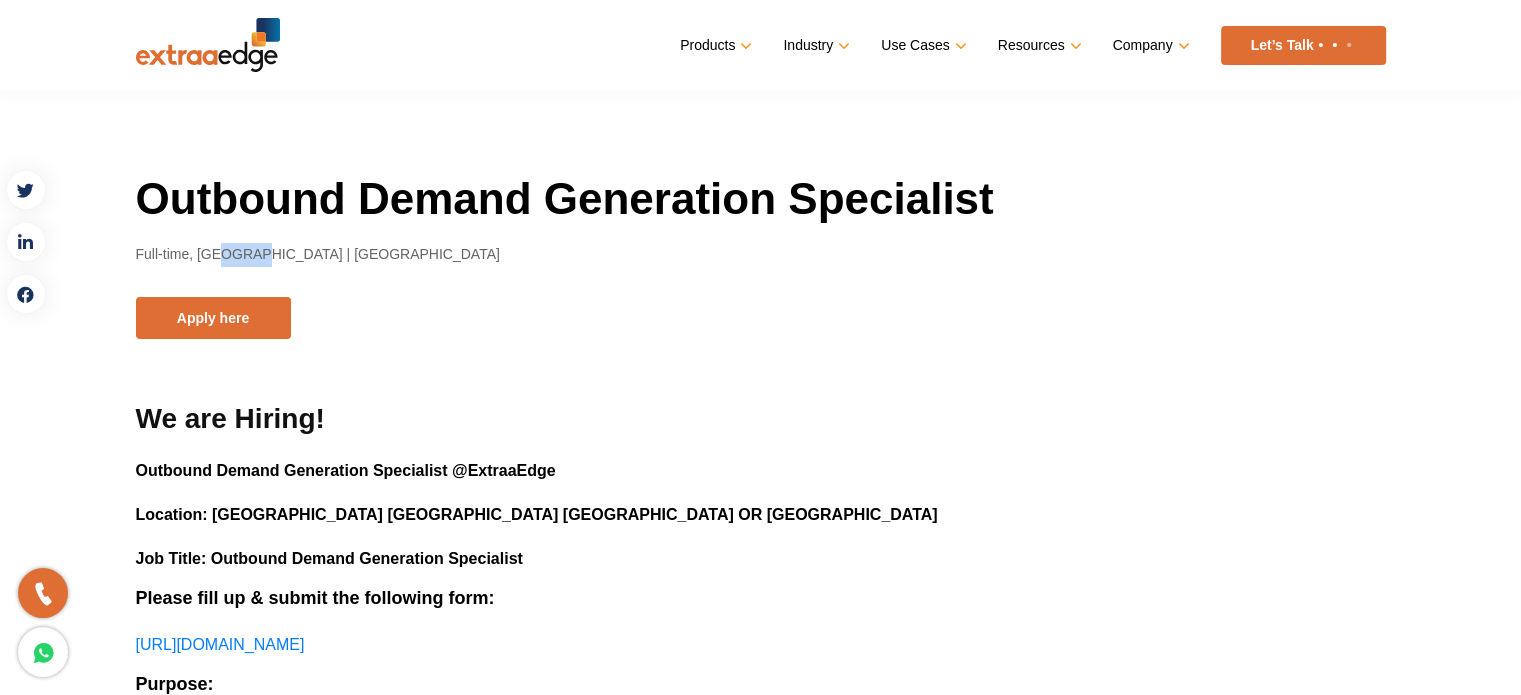 click on "Full-time, [GEOGRAPHIC_DATA] | [GEOGRAPHIC_DATA]" at bounding box center (761, 255) 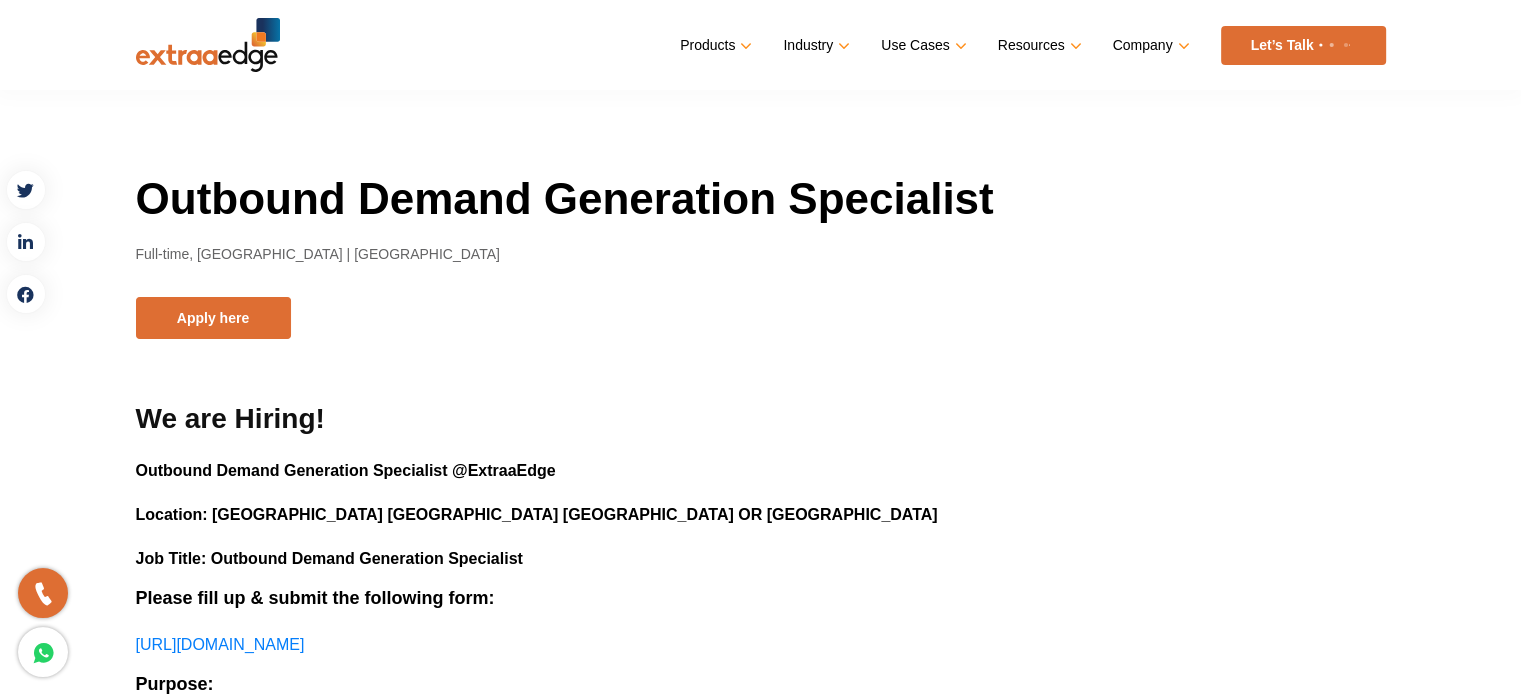 click on "Outbound Demand Generation Specialist
Full-time, [GEOGRAPHIC_DATA] | [GEOGRAPHIC_DATA]
Apply here" at bounding box center (761, 254) 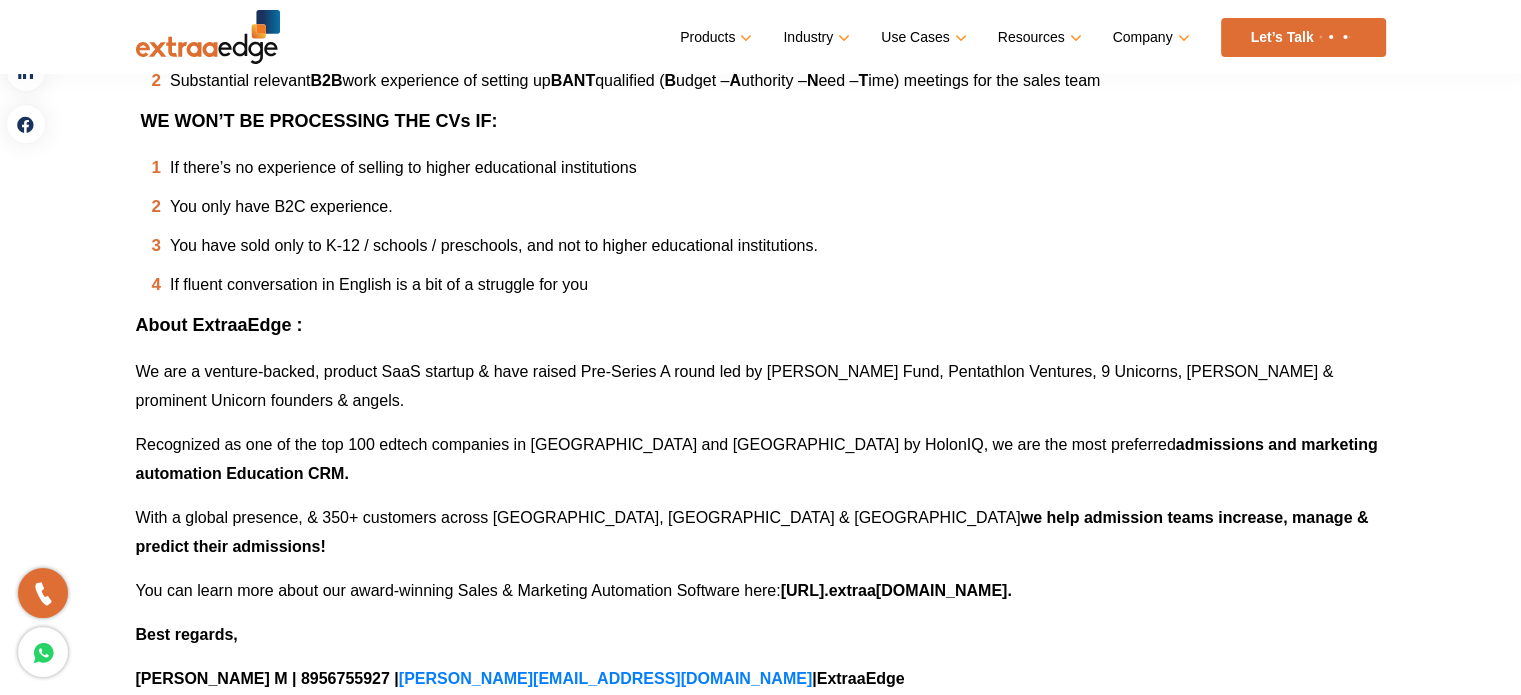 scroll, scrollTop: 1200, scrollLeft: 0, axis: vertical 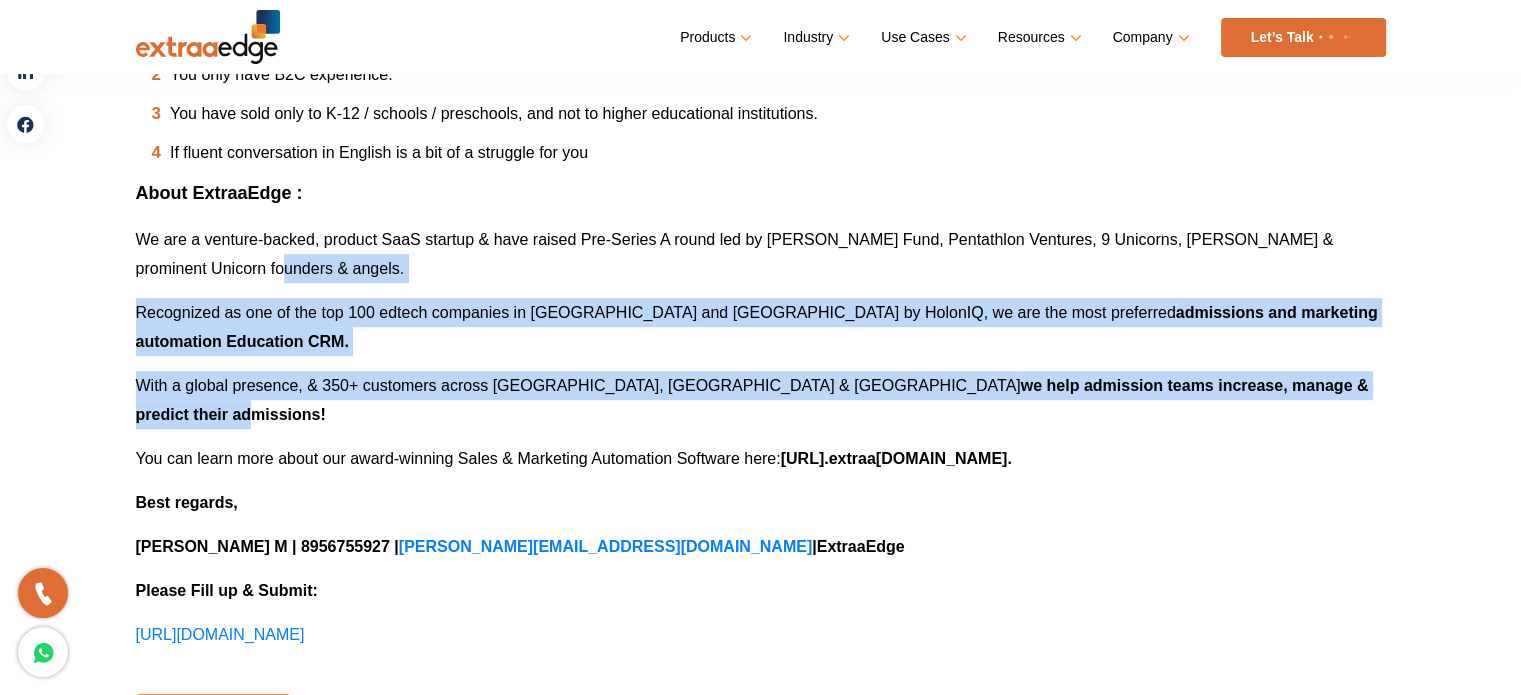 drag, startPoint x: 1080, startPoint y: 355, endPoint x: 456, endPoint y: 255, distance: 631.96204 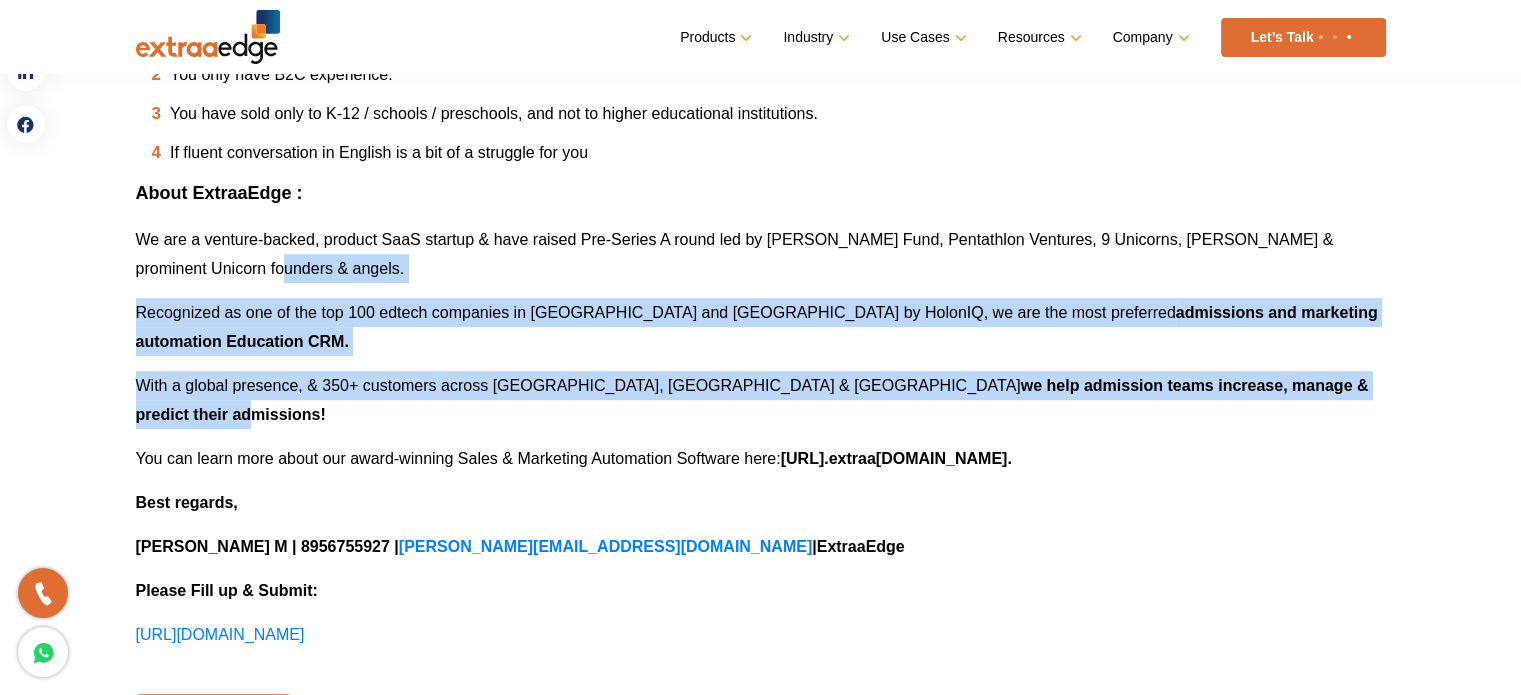 click on "We are Hiring!
Outbound Demand Generation Specialist @  Extraa Edge
Location: [GEOGRAPHIC_DATA] OR [GEOGRAPHIC_DATA] [GEOGRAPHIC_DATA] [GEOGRAPHIC_DATA]
Job Title: Outbound Demand Generation Specialist
Please fill up & submit the following form:
[URL][DOMAIN_NAME]
Purpose:
Fueling business growth by driving targeted lead generation strategies, maximizing brand visibility, and converting prospects into customers. Our demand generation team creates demand, unlocks opportunities, and builds momentum for sustainable success.
Here’s what you will be doing at [GEOGRAPHIC_DATA]
You will be responsible for creating sales opportunities for the Field Sales Team.
Generating BANT-qualified demos with prospects and ensuring a set target revenue is achieved consistently month on month.
Maintaining prospects pipeline. Updating and tracking metrics on CRM.
Assist the Sales and Marketing team with ongoing ad-hoc projects.
B2B BANT B" at bounding box center [761, -32] 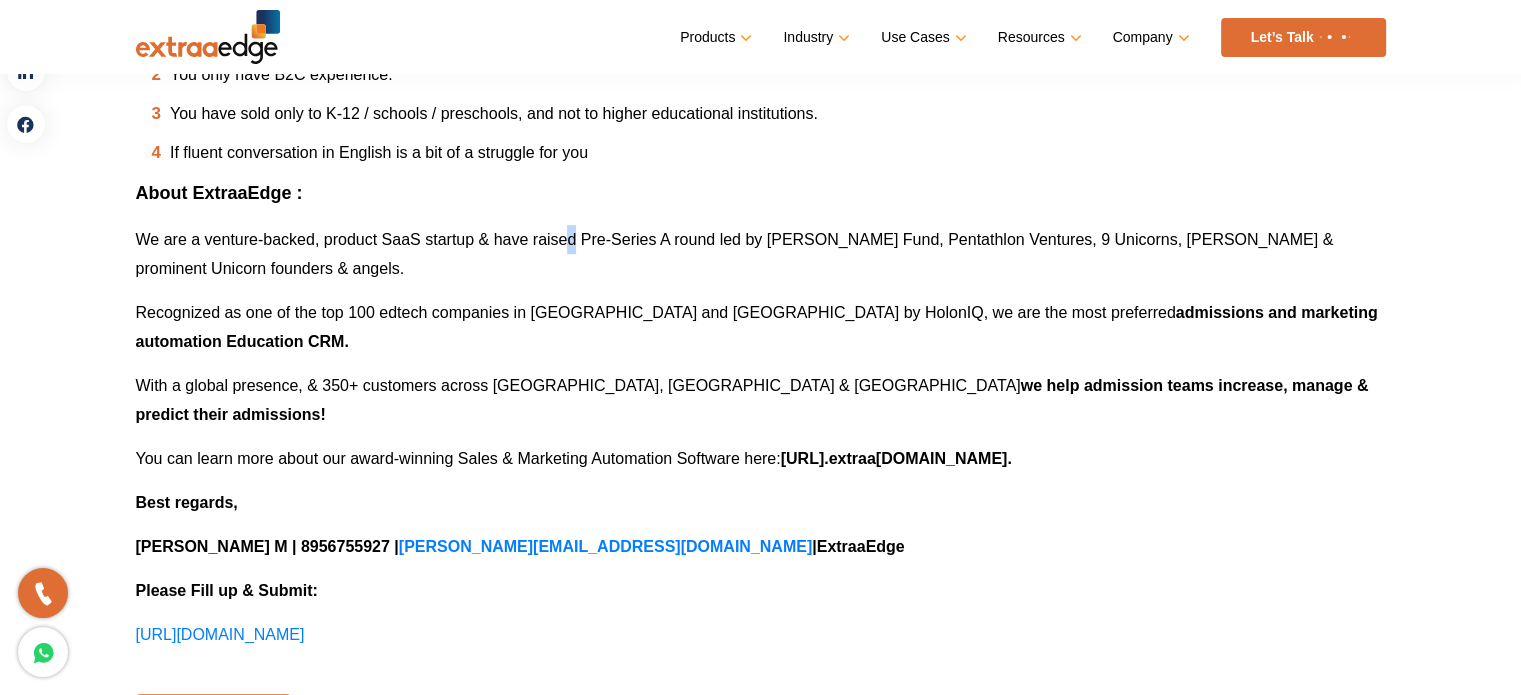 click on "We are a venture-backed, product SaaS startup & have raised Pre-Series A round led by [PERSON_NAME] Fund, Pentathlon Ventures, 9 Unicorns, [PERSON_NAME] & prominent Unicorn founders & angels." at bounding box center [735, 254] 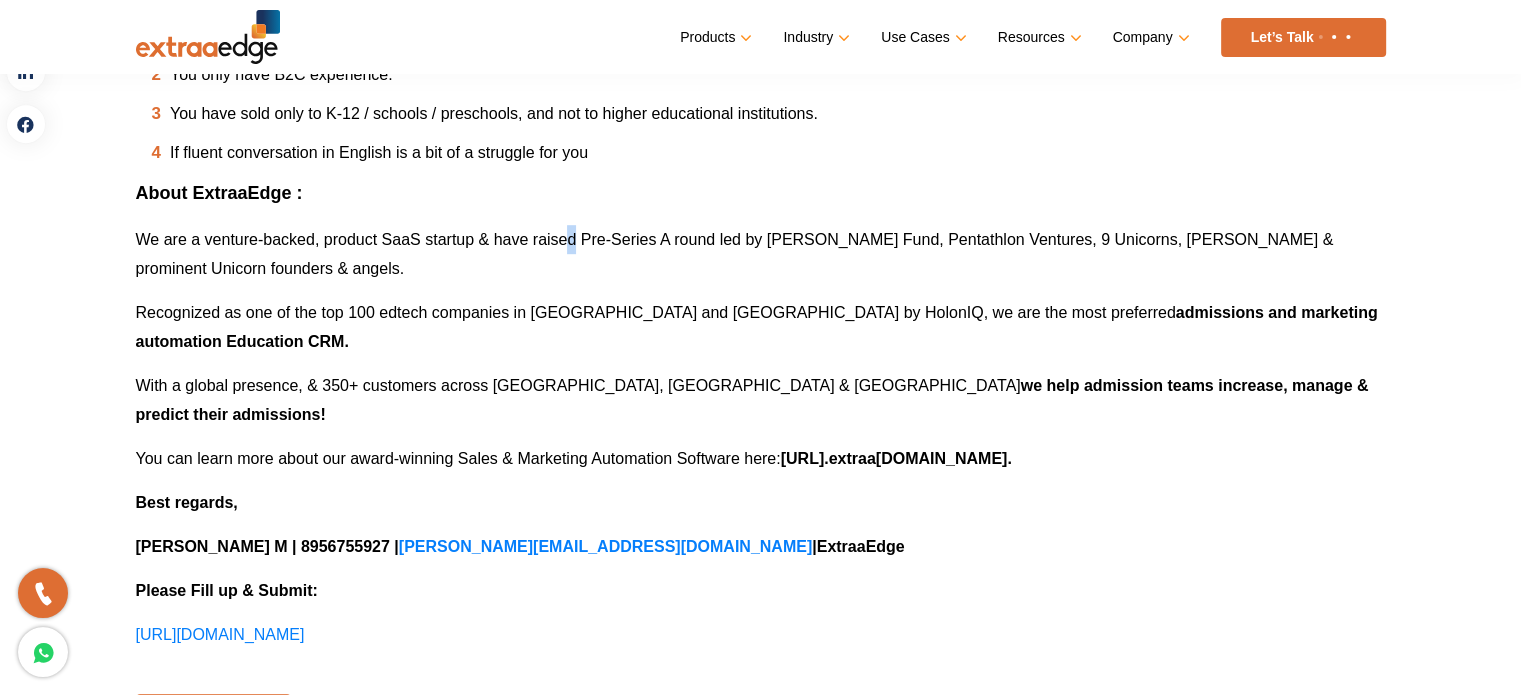 click on "We are a venture-backed, product SaaS startup & have raised Pre-Series A round led by [PERSON_NAME] Fund, Pentathlon Ventures, 9 Unicorns, [PERSON_NAME] & prominent Unicorn founders & angels." at bounding box center [761, 254] 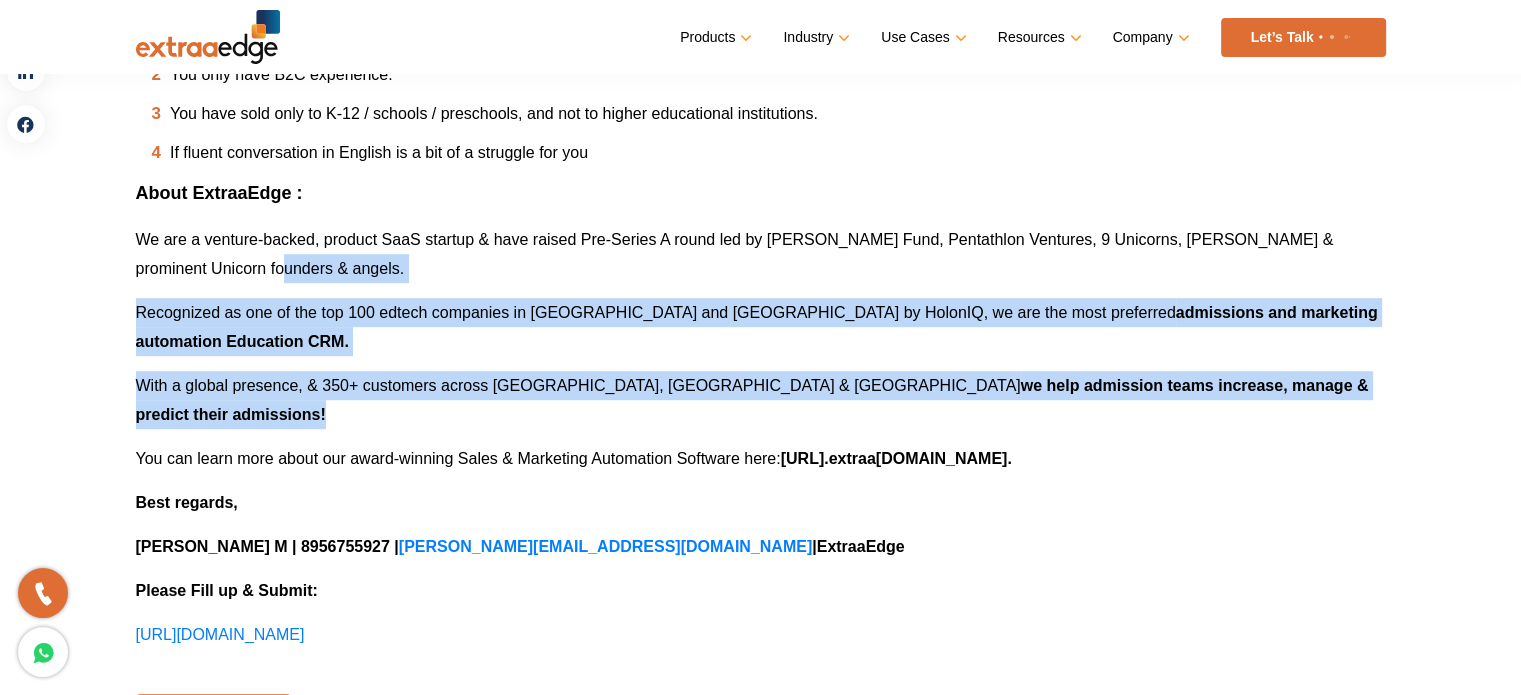 drag, startPoint x: 1230, startPoint y: 330, endPoint x: 901, endPoint y: 259, distance: 336.5739 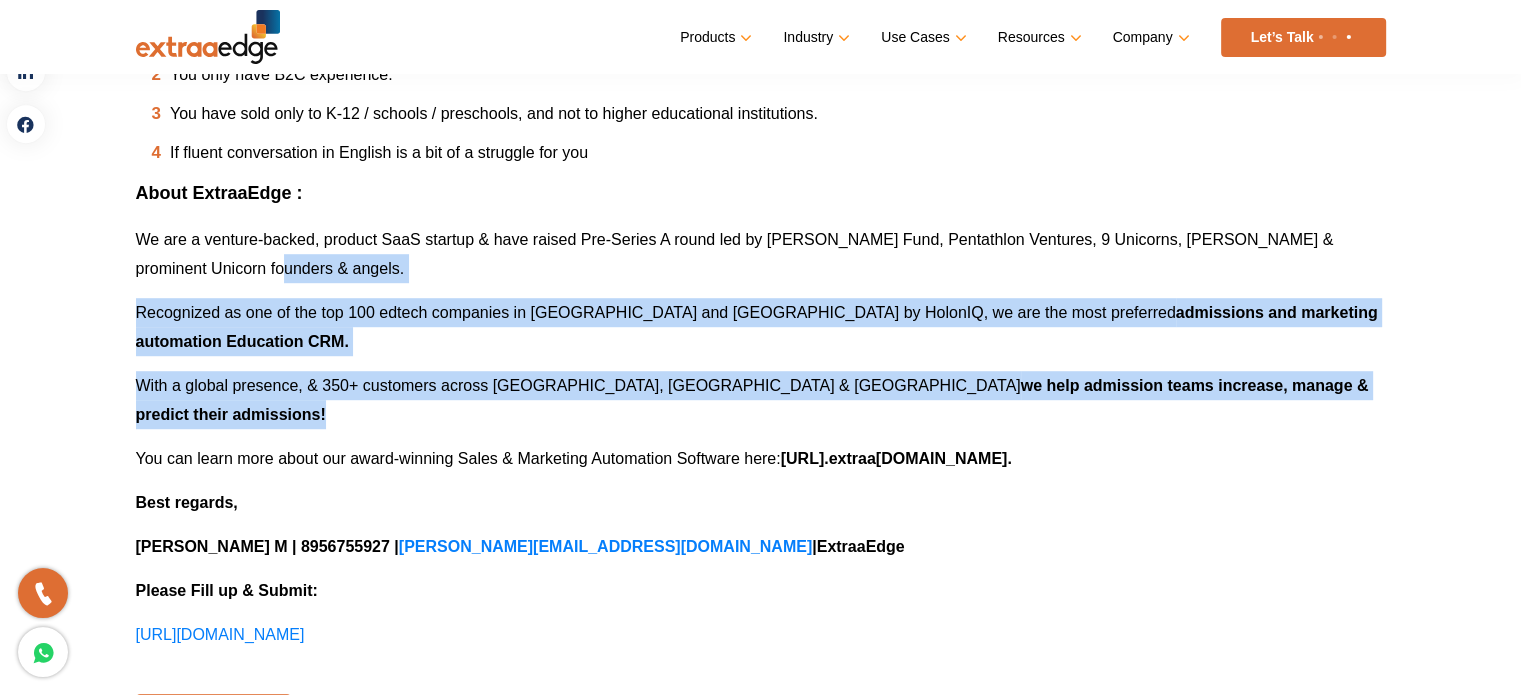 click on "We are Hiring!
Outbound Demand Generation Specialist @  Extraa Edge
Location: [GEOGRAPHIC_DATA] OR [GEOGRAPHIC_DATA] [GEOGRAPHIC_DATA] [GEOGRAPHIC_DATA]
Job Title: Outbound Demand Generation Specialist
Please fill up & submit the following form:
[URL][DOMAIN_NAME]
Purpose:
Fueling business growth by driving targeted lead generation strategies, maximizing brand visibility, and converting prospects into customers. Our demand generation team creates demand, unlocks opportunities, and builds momentum for sustainable success.
Here’s what you will be doing at [GEOGRAPHIC_DATA]
You will be responsible for creating sales opportunities for the Field Sales Team.
Generating BANT-qualified demos with prospects and ensuring a set target revenue is achieved consistently month on month.
Maintaining prospects pipeline. Updating and tracking metrics on CRM.
Assist the Sales and Marketing team with ongoing ad-hoc projects.
B2B BANT B" at bounding box center [761, -32] 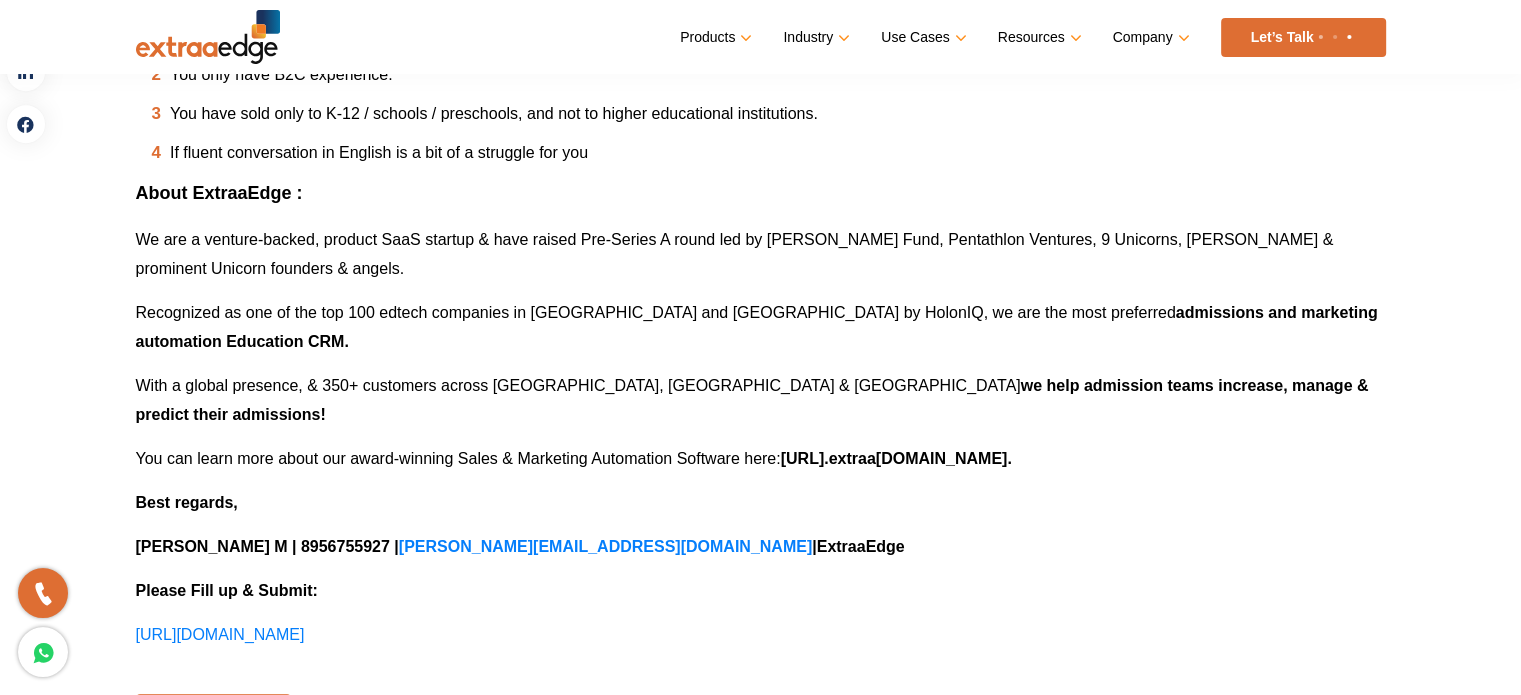 click on "We are a venture-backed, product SaaS startup & have raised Pre-Series A round led by [PERSON_NAME] Fund, Pentathlon Ventures, 9 Unicorns, [PERSON_NAME] & prominent Unicorn founders & angels." at bounding box center (761, 254) 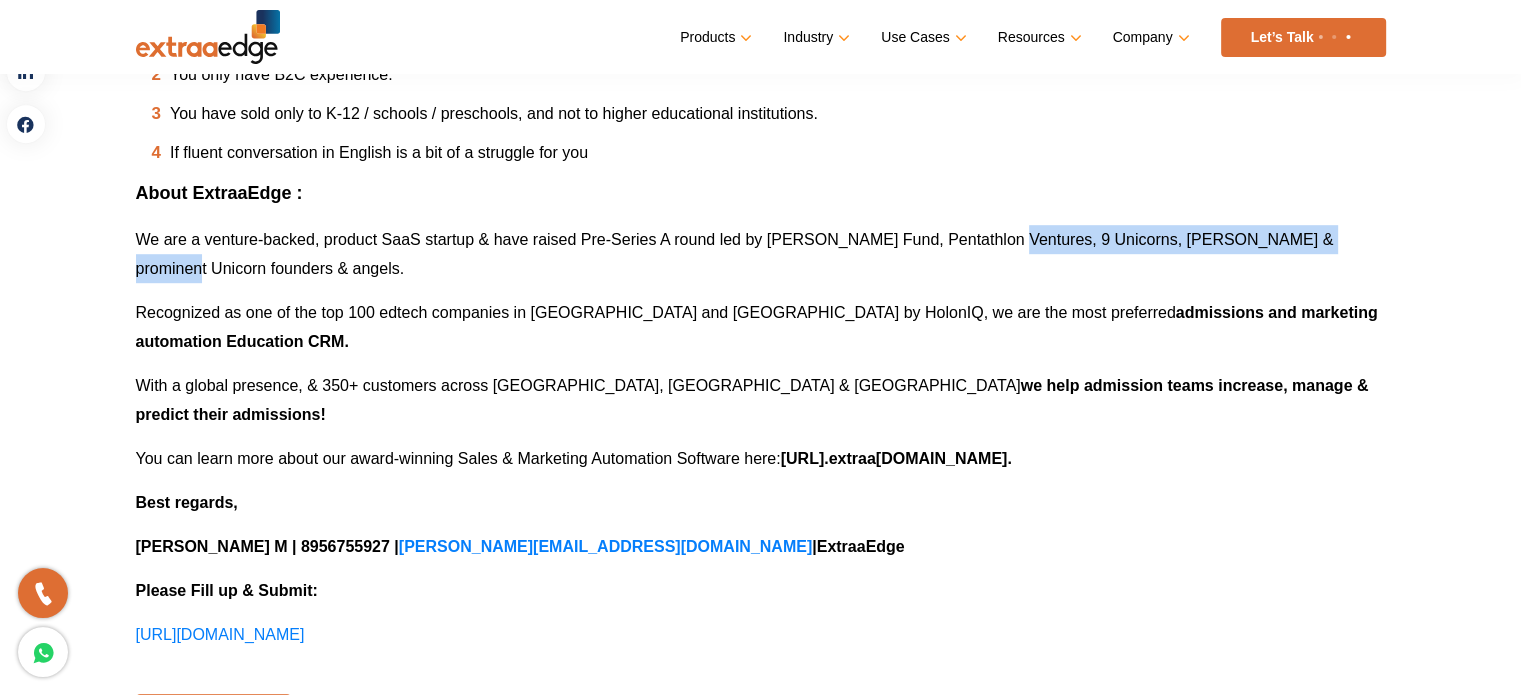 drag, startPoint x: 1347, startPoint y: 239, endPoint x: 997, endPoint y: 210, distance: 351.19937 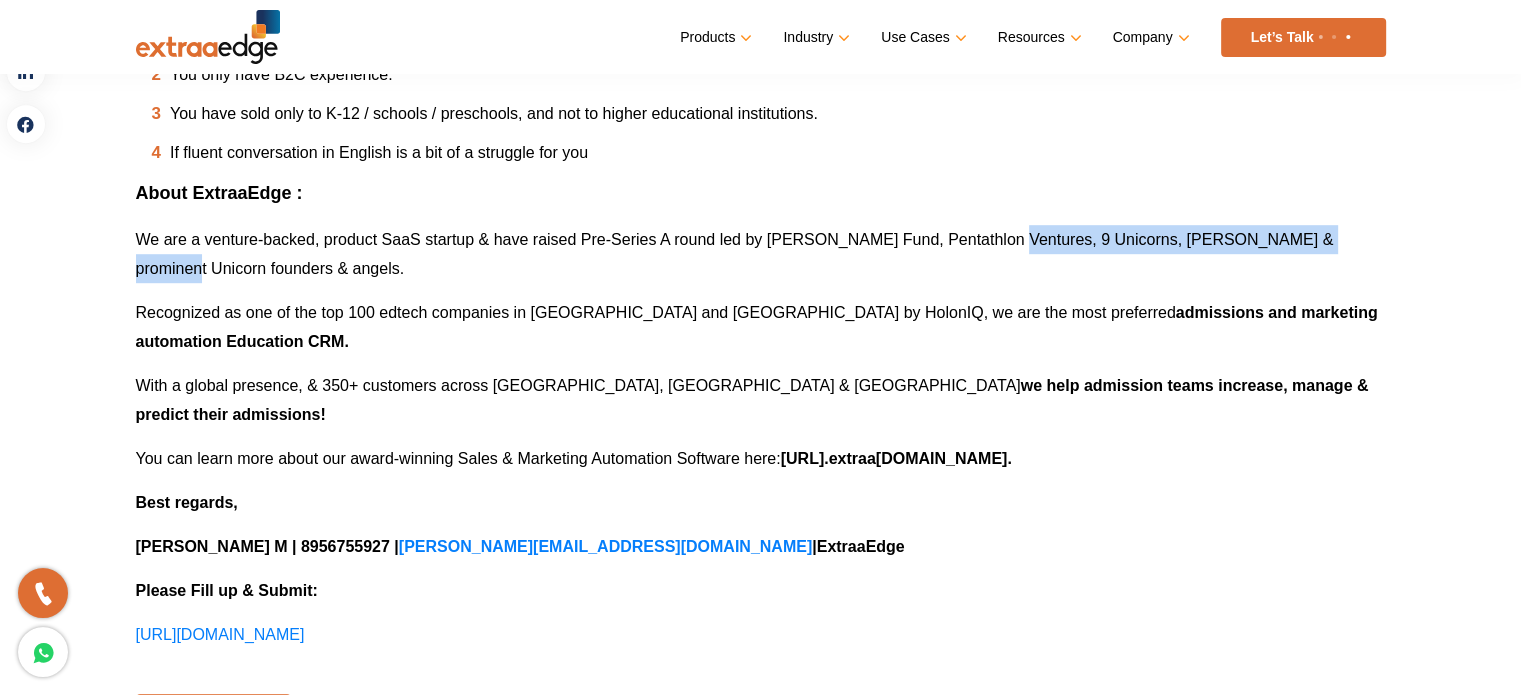 click on "We are Hiring!
Outbound Demand Generation Specialist @  Extraa Edge
Location: [GEOGRAPHIC_DATA] OR [GEOGRAPHIC_DATA] [GEOGRAPHIC_DATA] [GEOGRAPHIC_DATA]
Job Title: Outbound Demand Generation Specialist
Please fill up & submit the following form:
[URL][DOMAIN_NAME]
Purpose:
Fueling business growth by driving targeted lead generation strategies, maximizing brand visibility, and converting prospects into customers. Our demand generation team creates demand, unlocks opportunities, and builds momentum for sustainable success.
Here’s what you will be doing at [GEOGRAPHIC_DATA]
You will be responsible for creating sales opportunities for the Field Sales Team.
Generating BANT-qualified demos with prospects and ensuring a set target revenue is achieved consistently month on month.
Maintaining prospects pipeline. Updating and tracking metrics on CRM.
Assist the Sales and Marketing team with ongoing ad-hoc projects.
B2B BANT B" at bounding box center (761, -32) 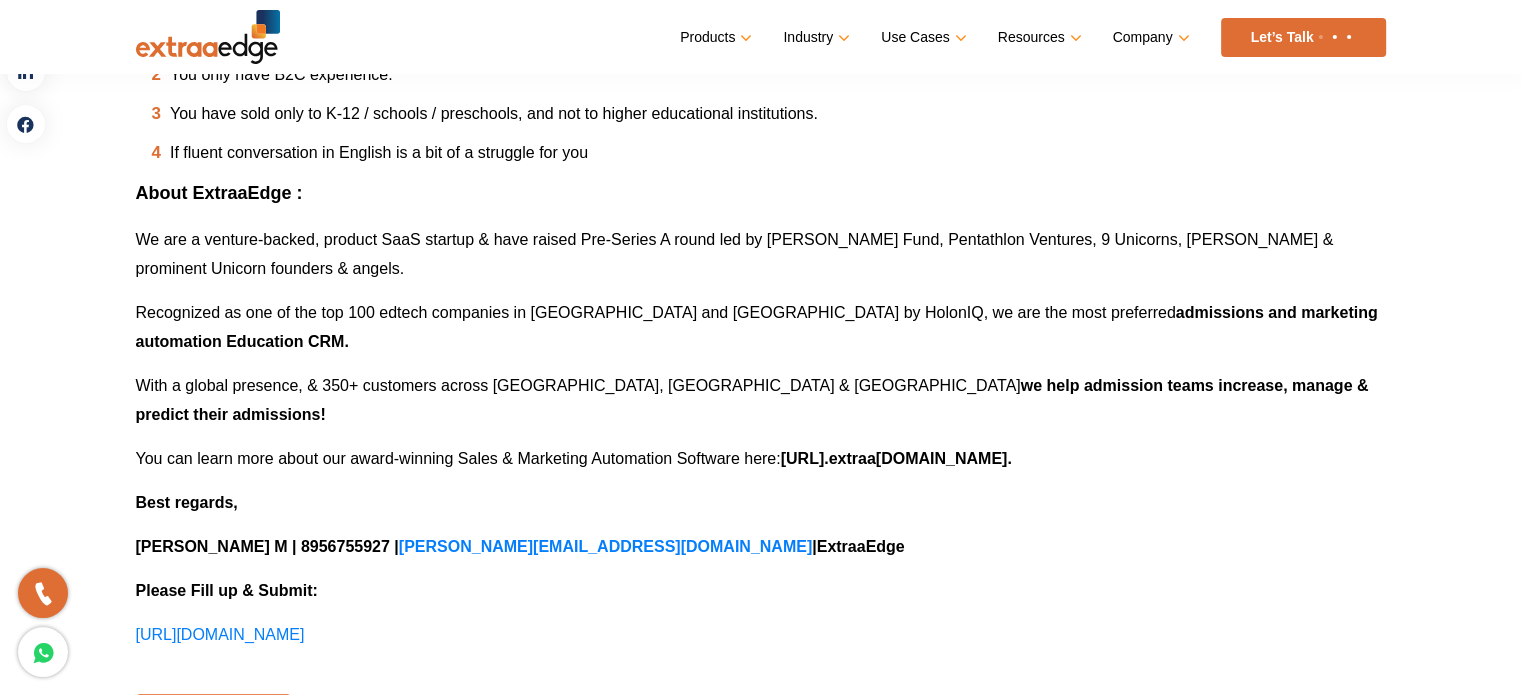 click on "We are a venture-backed, product SaaS startup & have raised Pre-Series A round led by [PERSON_NAME] Fund, Pentathlon Ventures, 9 Unicorns, [PERSON_NAME] & prominent Unicorn founders & angels." at bounding box center (735, 254) 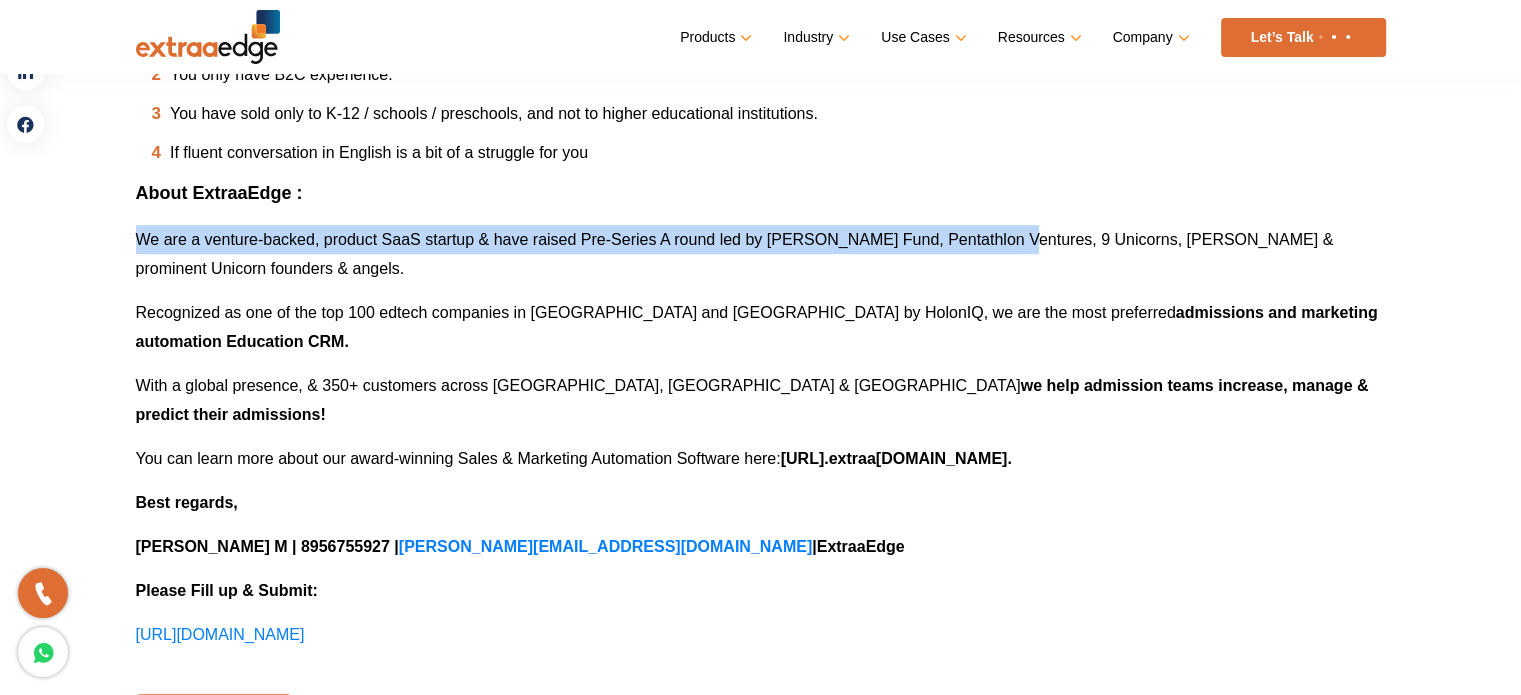 drag, startPoint x: 1005, startPoint y: 247, endPoint x: 441, endPoint y: 193, distance: 566.5792 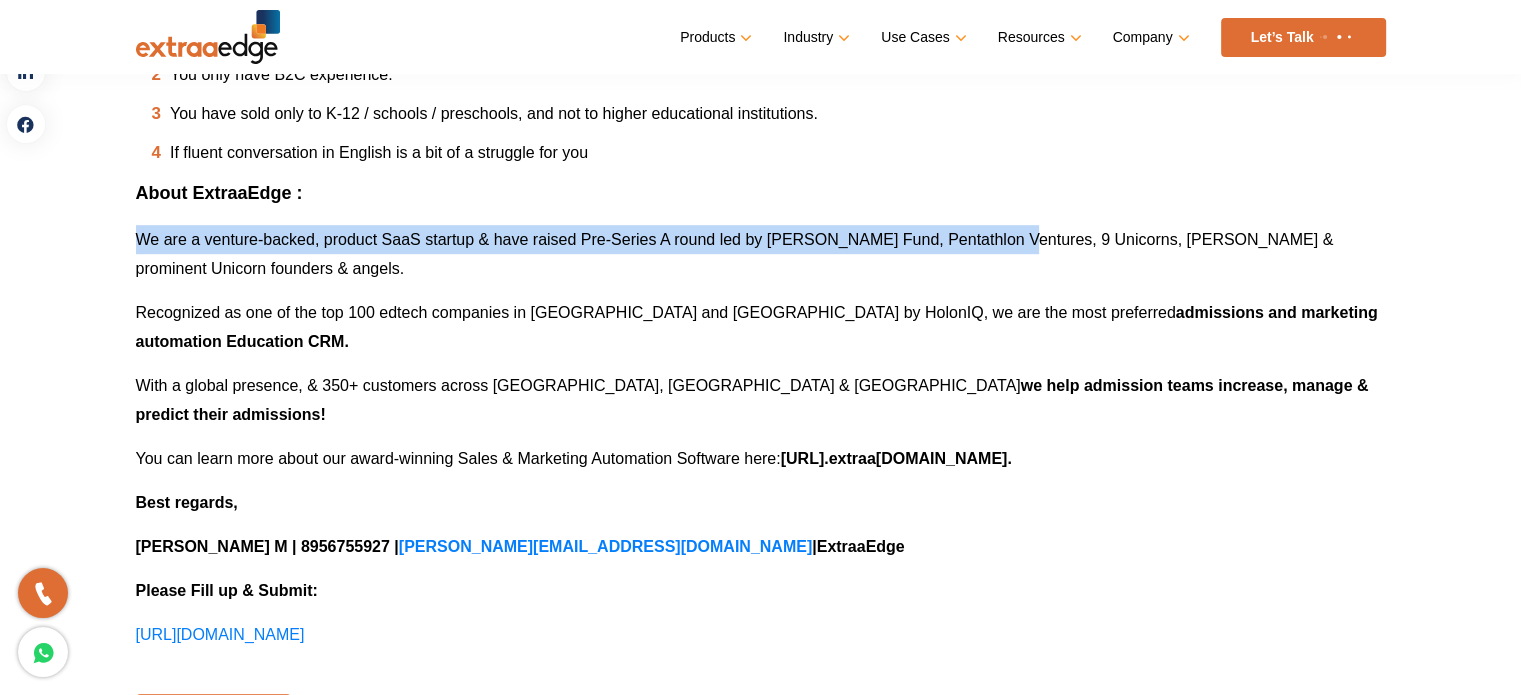 click on "We are Hiring!
Outbound Demand Generation Specialist @  Extraa Edge
Location: [GEOGRAPHIC_DATA] OR [GEOGRAPHIC_DATA] [GEOGRAPHIC_DATA] [GEOGRAPHIC_DATA]
Job Title: Outbound Demand Generation Specialist
Please fill up & submit the following form:
[URL][DOMAIN_NAME]
Purpose:
Fueling business growth by driving targeted lead generation strategies, maximizing brand visibility, and converting prospects into customers. Our demand generation team creates demand, unlocks opportunities, and builds momentum for sustainable success.
Here’s what you will be doing at [GEOGRAPHIC_DATA]
You will be responsible for creating sales opportunities for the Field Sales Team.
Generating BANT-qualified demos with prospects and ensuring a set target revenue is achieved consistently month on month.
Maintaining prospects pipeline. Updating and tracking metrics on CRM.
Assist the Sales and Marketing team with ongoing ad-hoc projects.
B2B BANT B" at bounding box center [761, -32] 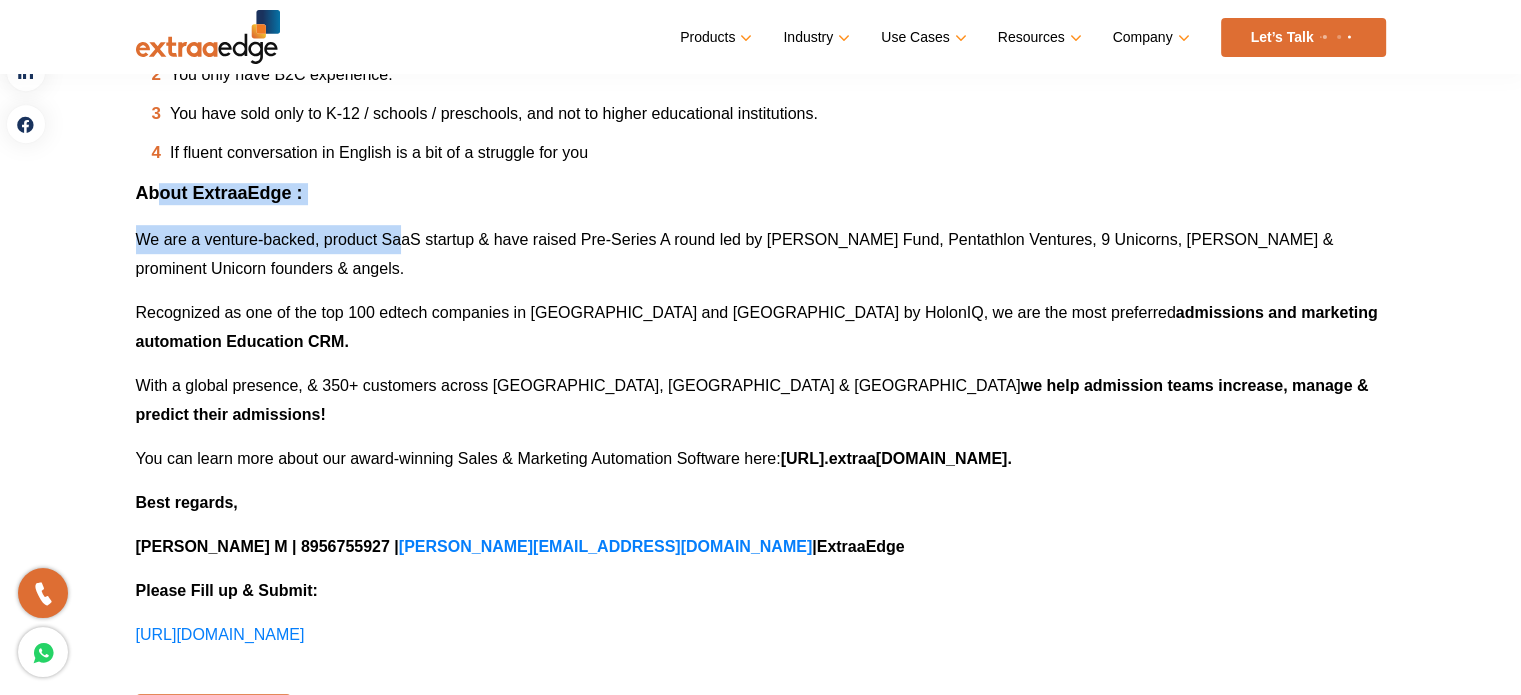 drag, startPoint x: 164, startPoint y: 183, endPoint x: 412, endPoint y: 226, distance: 251.70023 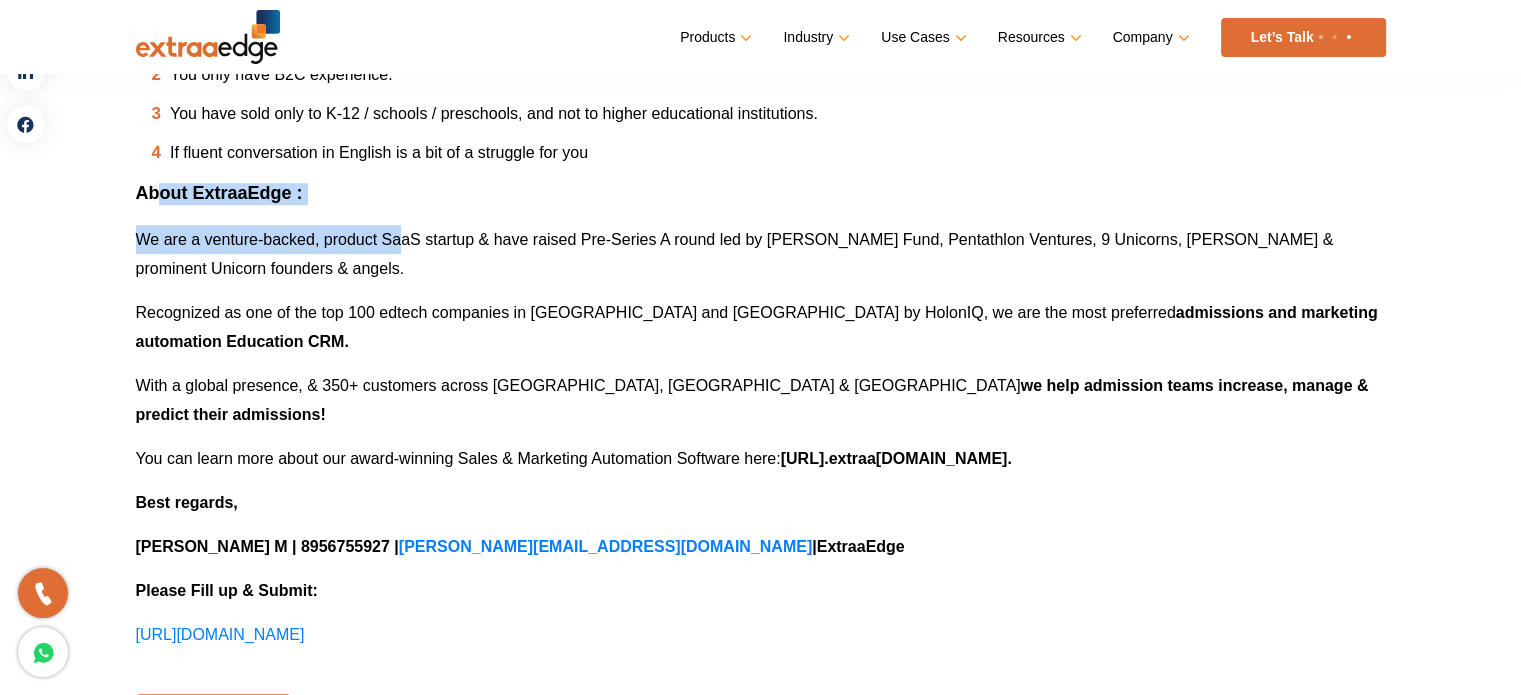 click on "We are Hiring!
Outbound Demand Generation Specialist @  Extraa Edge
Location: [GEOGRAPHIC_DATA] OR [GEOGRAPHIC_DATA] [GEOGRAPHIC_DATA] [GEOGRAPHIC_DATA]
Job Title: Outbound Demand Generation Specialist
Please fill up & submit the following form:
[URL][DOMAIN_NAME]
Purpose:
Fueling business growth by driving targeted lead generation strategies, maximizing brand visibility, and converting prospects into customers. Our demand generation team creates demand, unlocks opportunities, and builds momentum for sustainable success.
Here’s what you will be doing at [GEOGRAPHIC_DATA]
You will be responsible for creating sales opportunities for the Field Sales Team.
Generating BANT-qualified demos with prospects and ensuring a set target revenue is achieved consistently month on month.
Maintaining prospects pipeline. Updating and tracking metrics on CRM.
Assist the Sales and Marketing team with ongoing ad-hoc projects.
B2B BANT B" at bounding box center (761, -32) 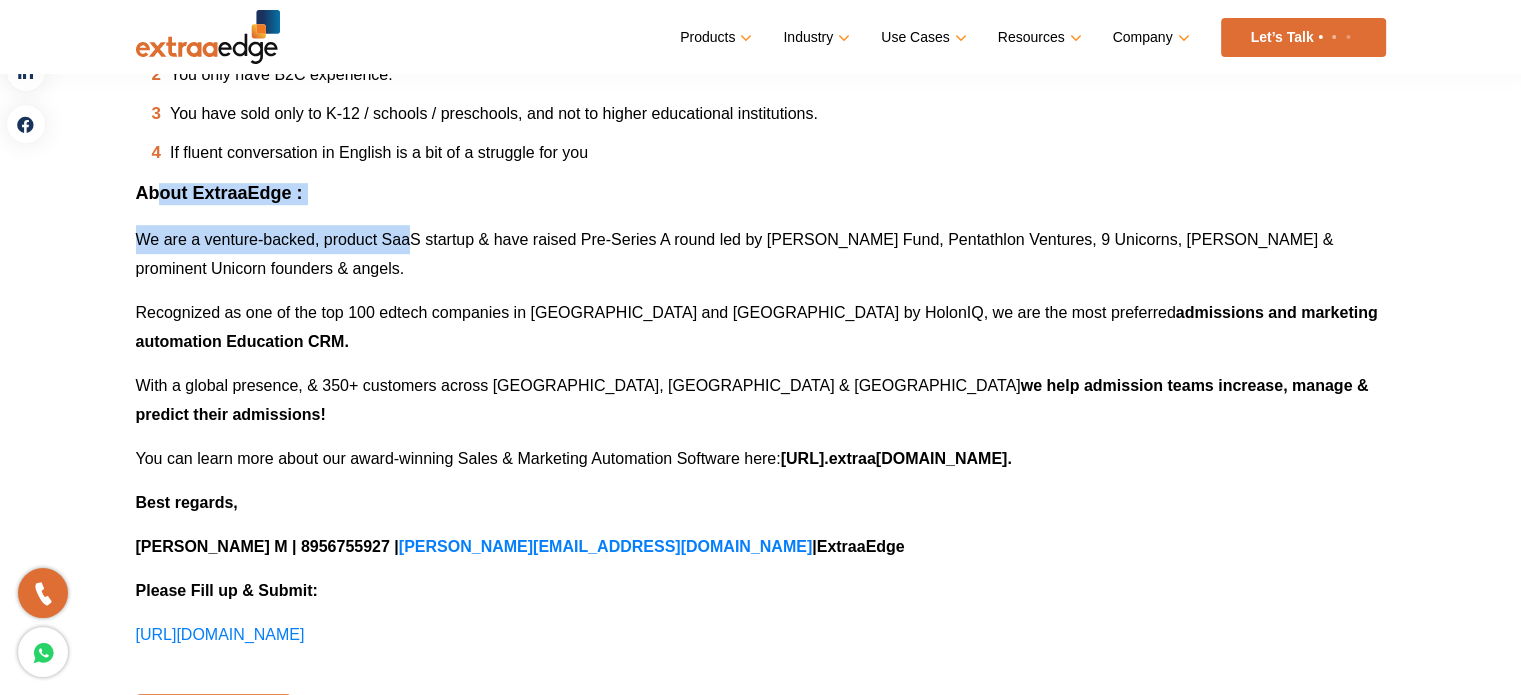 click on "About ExtraaEdge :" at bounding box center (761, 194) 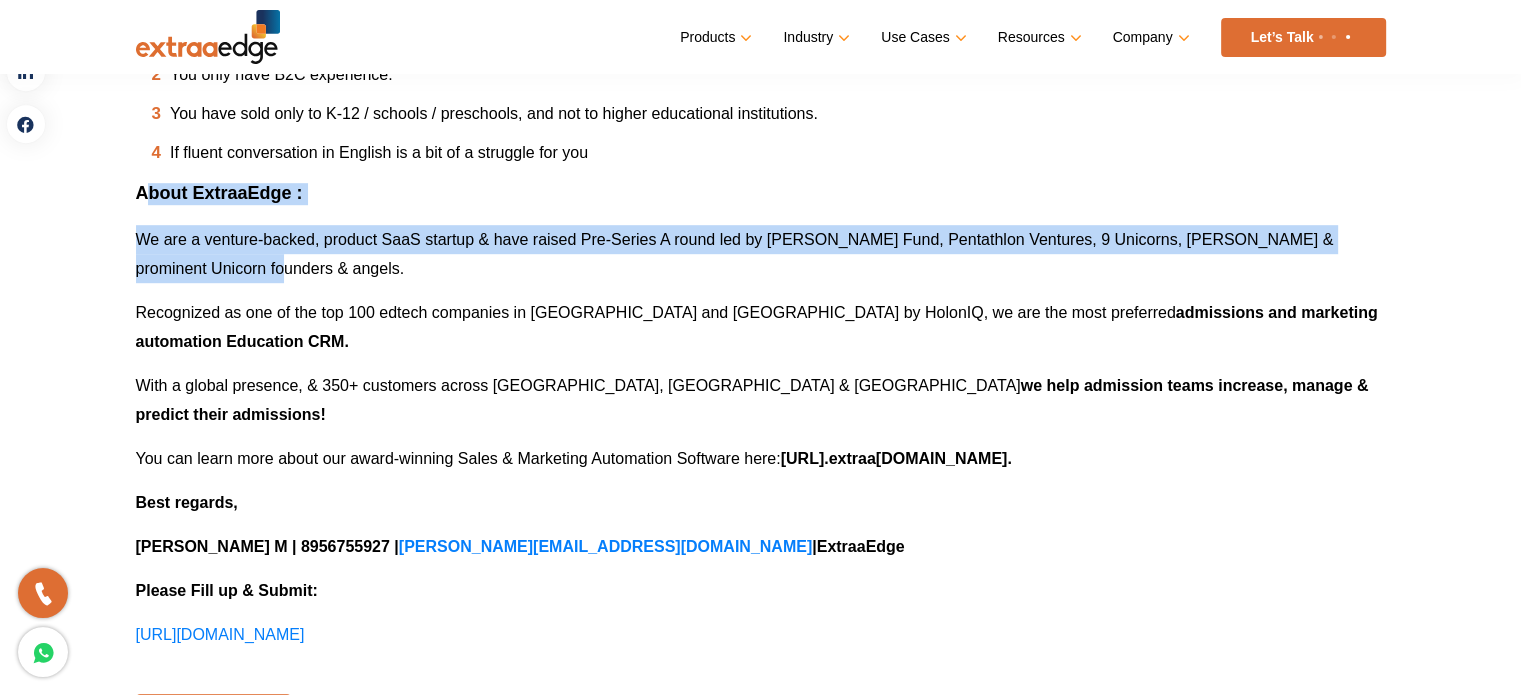 drag, startPoint x: 146, startPoint y: 185, endPoint x: 544, endPoint y: 282, distance: 409.64984 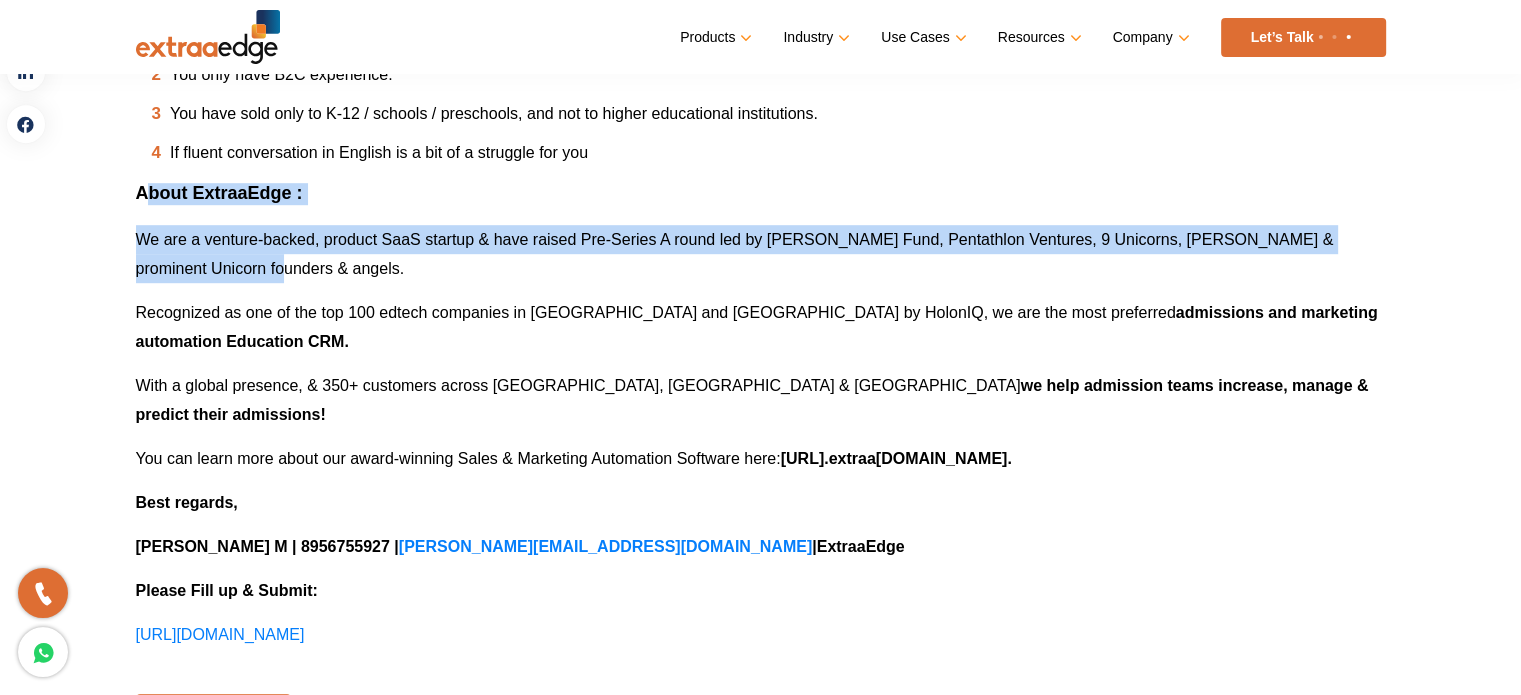 click on "We are Hiring!
Outbound Demand Generation Specialist @  Extraa Edge
Location: [GEOGRAPHIC_DATA] OR [GEOGRAPHIC_DATA] [GEOGRAPHIC_DATA] [GEOGRAPHIC_DATA]
Job Title: Outbound Demand Generation Specialist
Please fill up & submit the following form:
[URL][DOMAIN_NAME]
Purpose:
Fueling business growth by driving targeted lead generation strategies, maximizing brand visibility, and converting prospects into customers. Our demand generation team creates demand, unlocks opportunities, and builds momentum for sustainable success.
Here’s what you will be doing at [GEOGRAPHIC_DATA]
You will be responsible for creating sales opportunities for the Field Sales Team.
Generating BANT-qualified demos with prospects and ensuring a set target revenue is achieved consistently month on month.
Maintaining prospects pipeline. Updating and tracking metrics on CRM.
Assist the Sales and Marketing team with ongoing ad-hoc projects.
B2B BANT B" at bounding box center [761, -32] 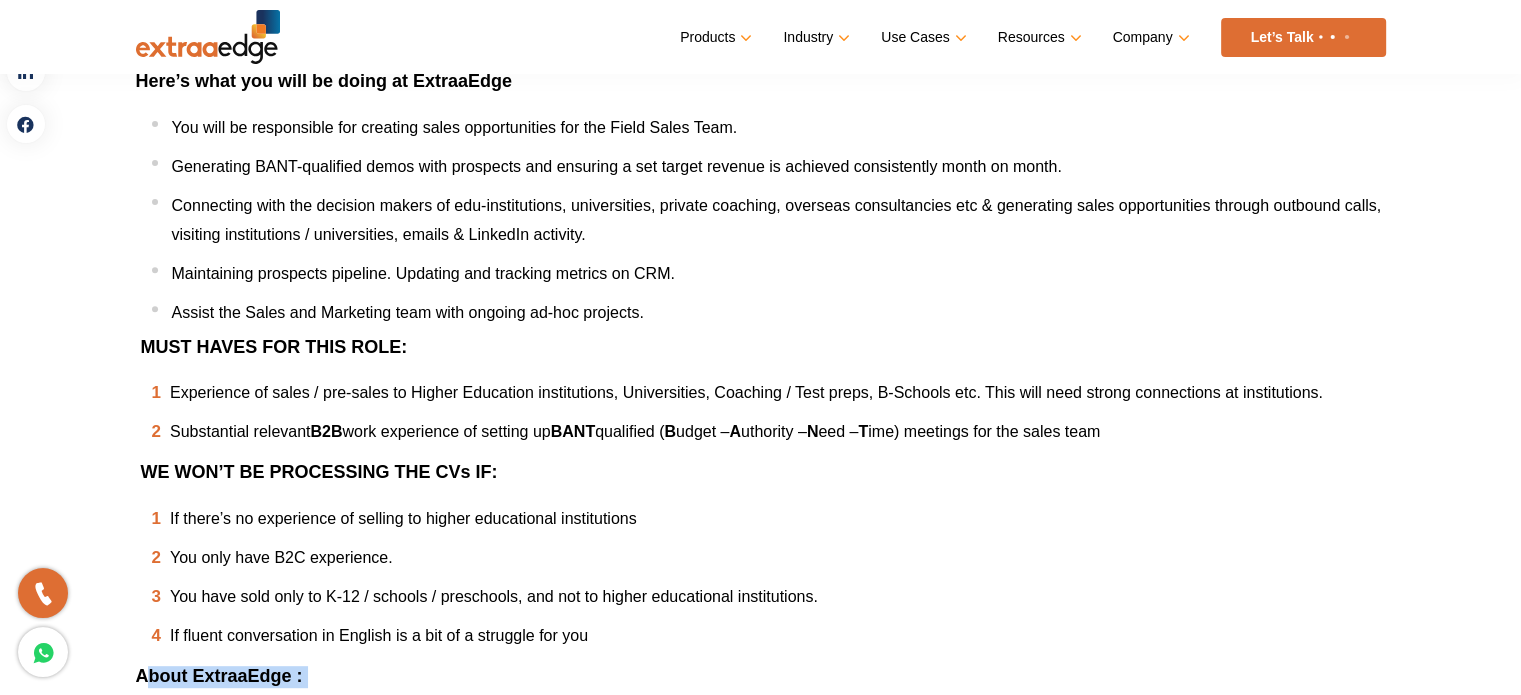 scroll, scrollTop: 700, scrollLeft: 0, axis: vertical 